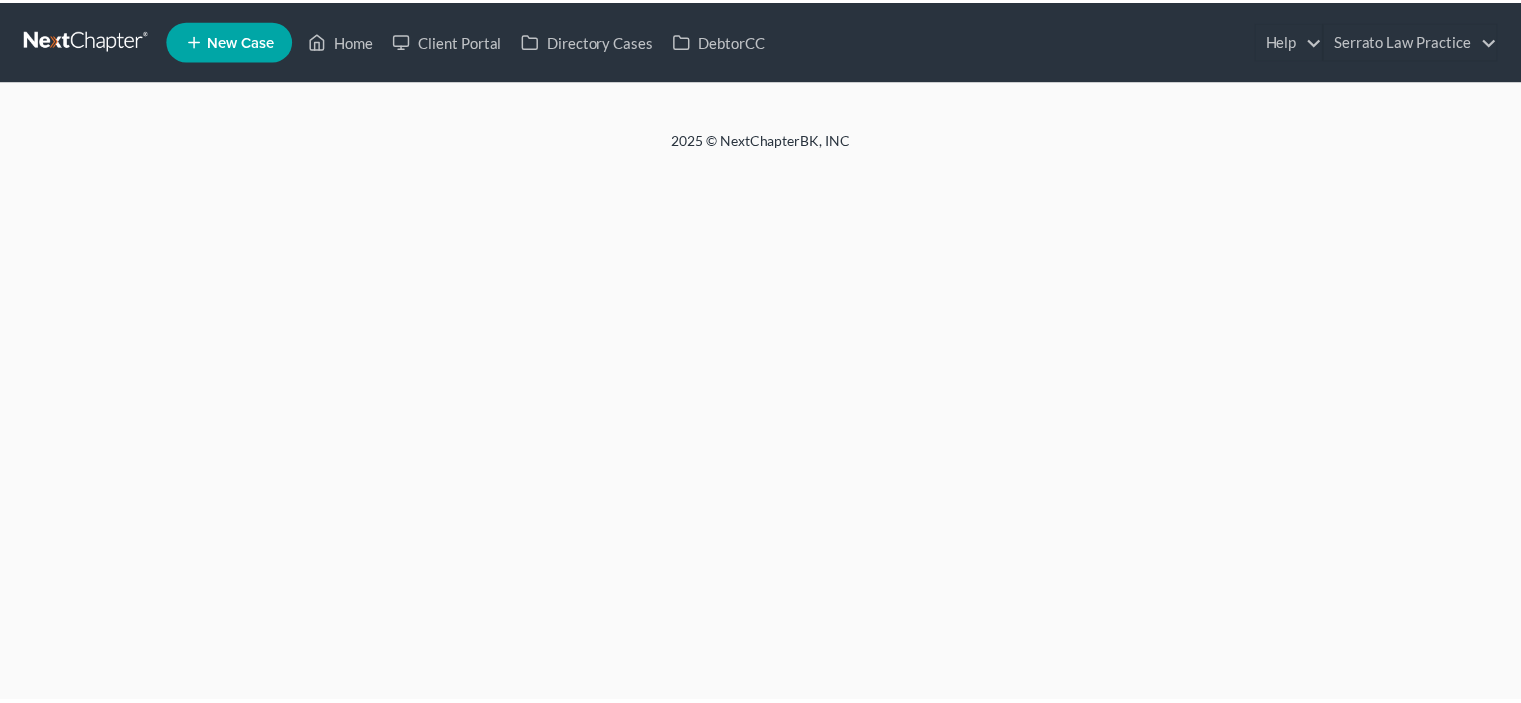 scroll, scrollTop: 0, scrollLeft: 0, axis: both 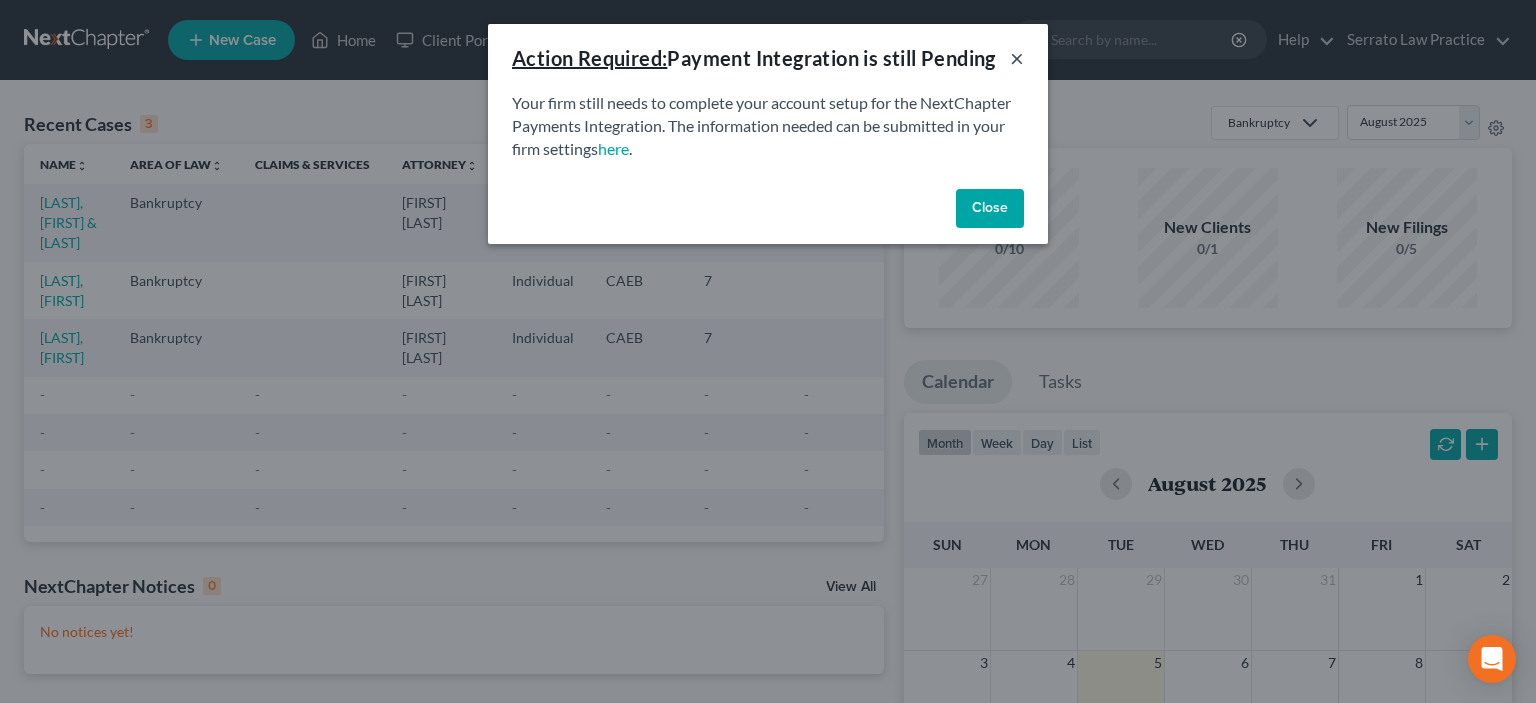 click on "×" at bounding box center [1017, 58] 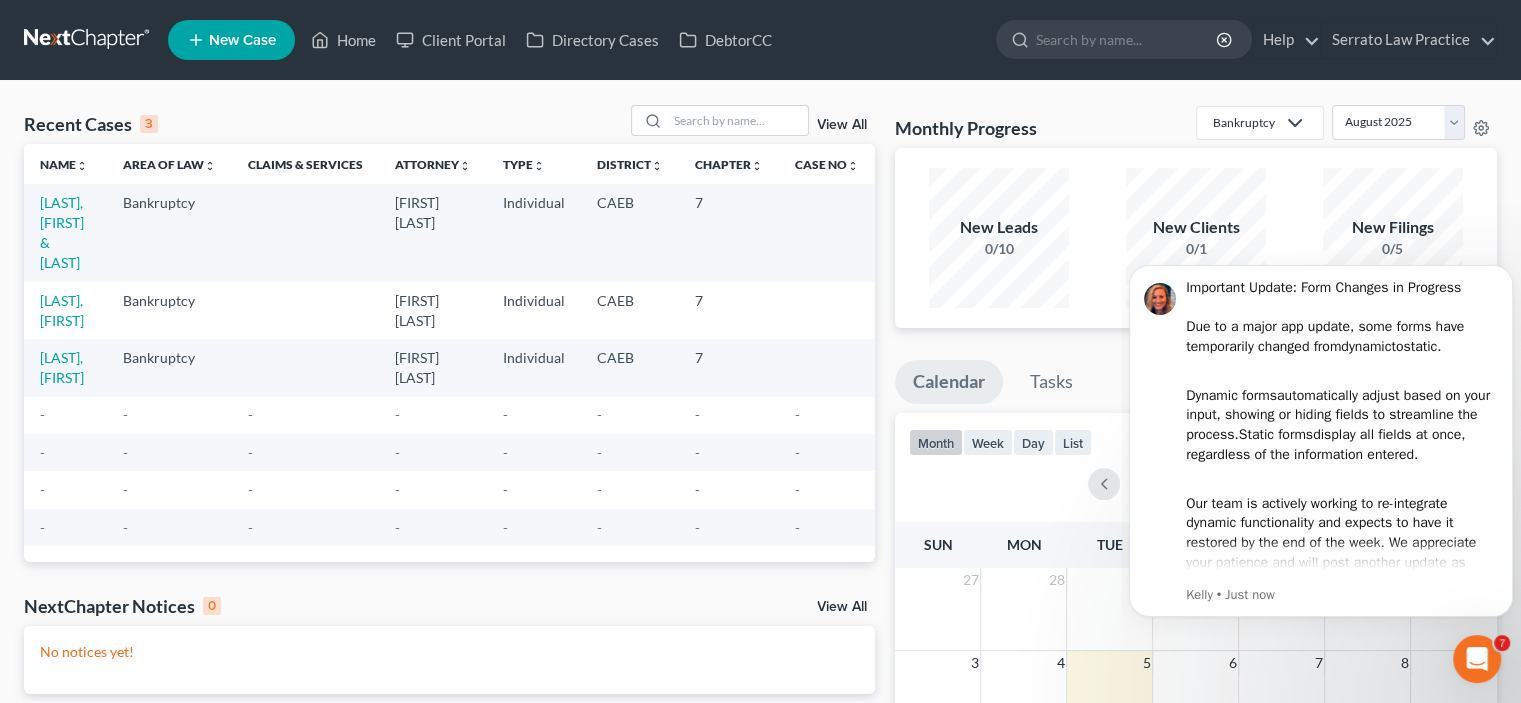 scroll, scrollTop: 0, scrollLeft: 0, axis: both 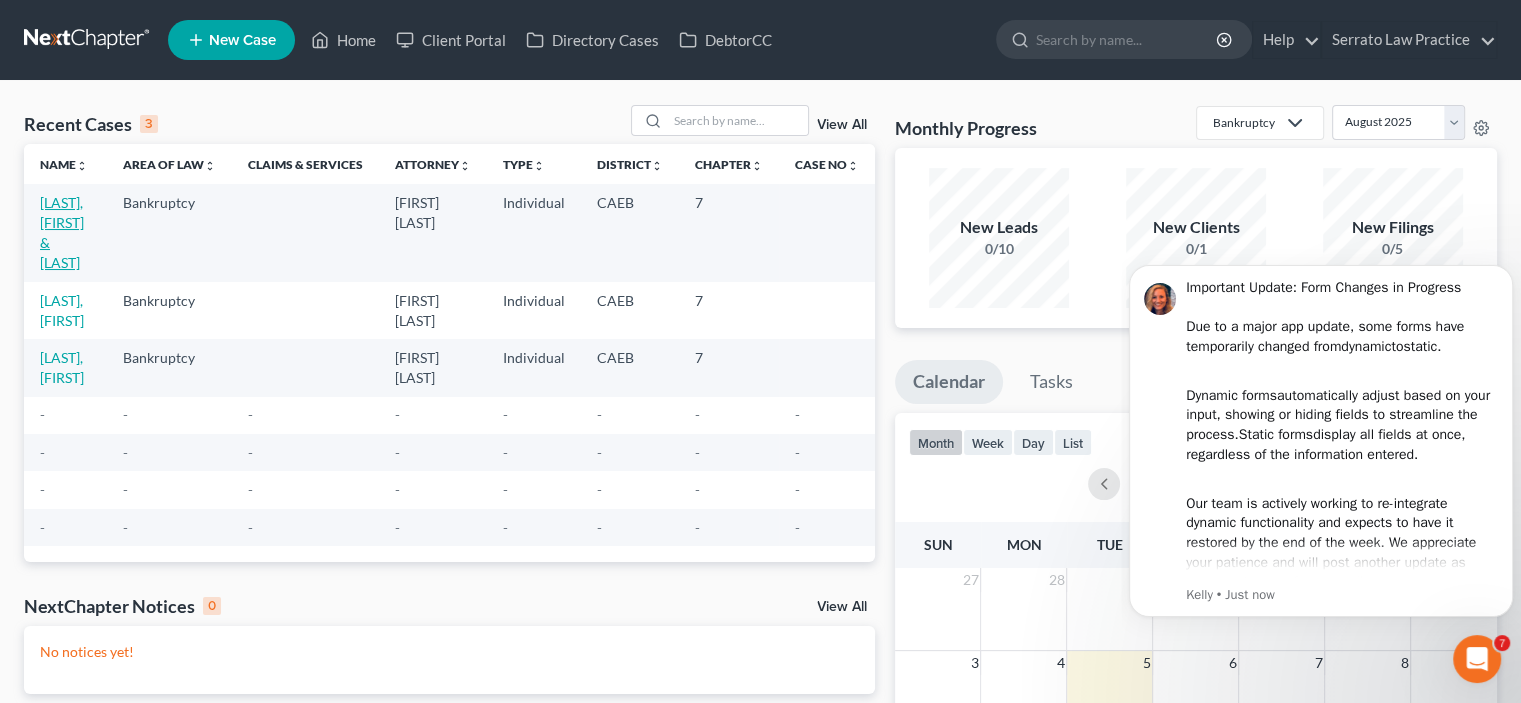 click on "[LAST], [FIRST] & [LAST]" at bounding box center (62, 232) 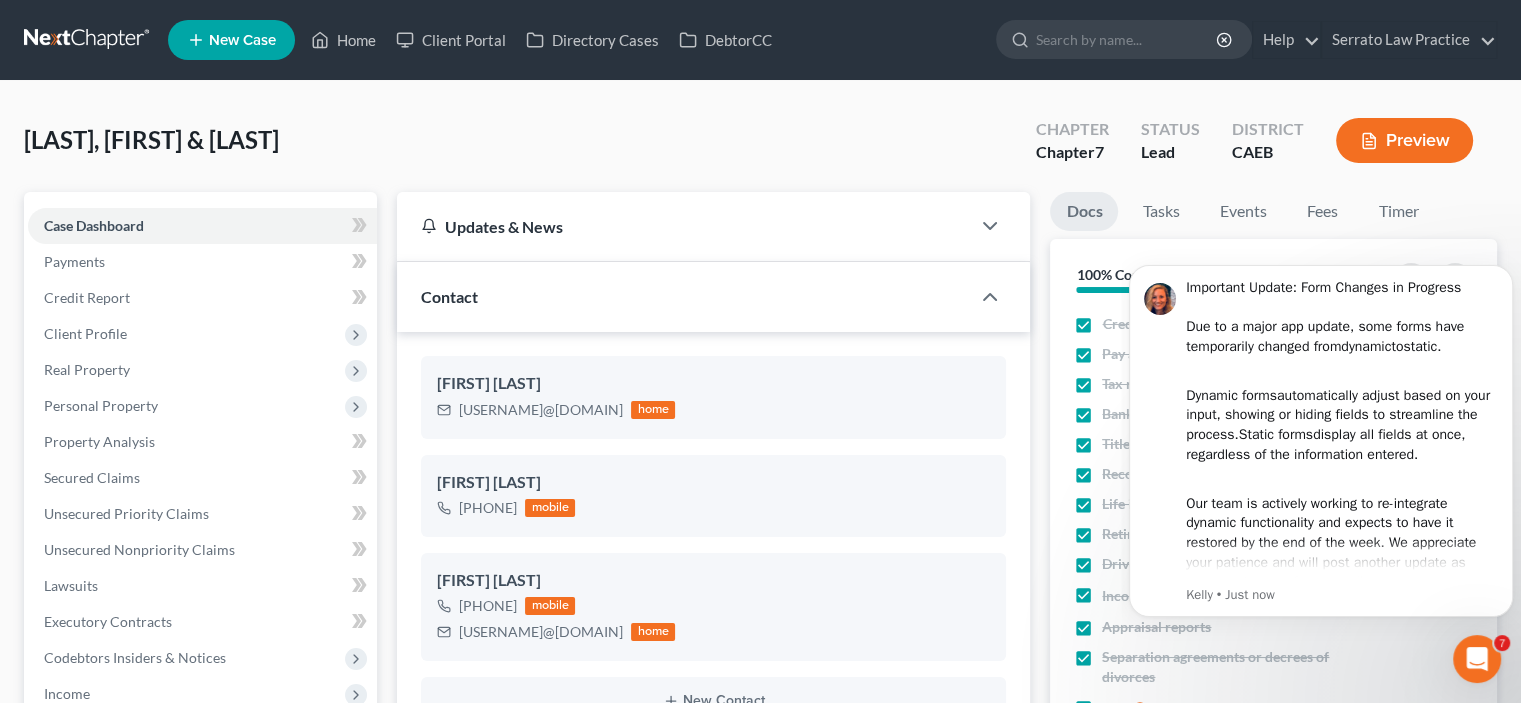 scroll, scrollTop: 353, scrollLeft: 0, axis: vertical 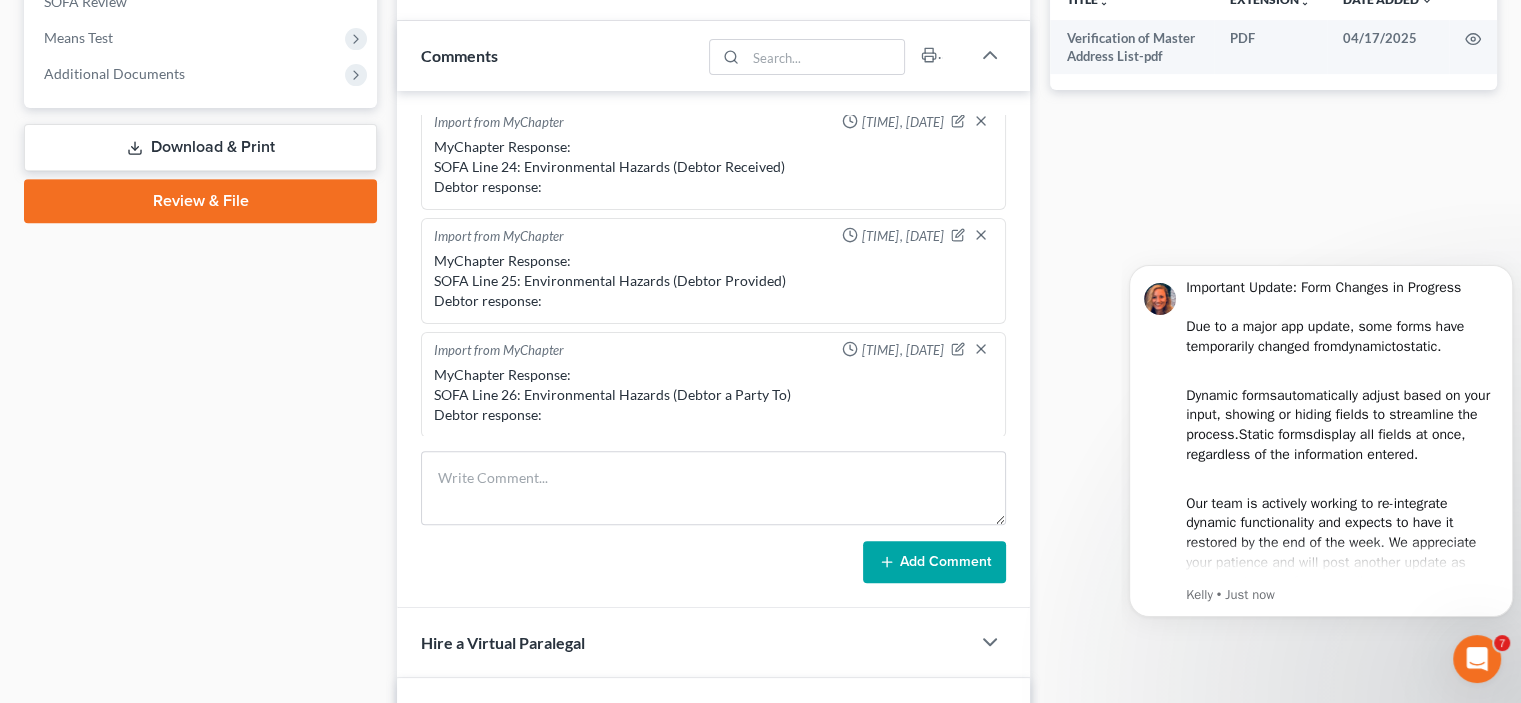 click on "Download & Print" at bounding box center (200, 147) 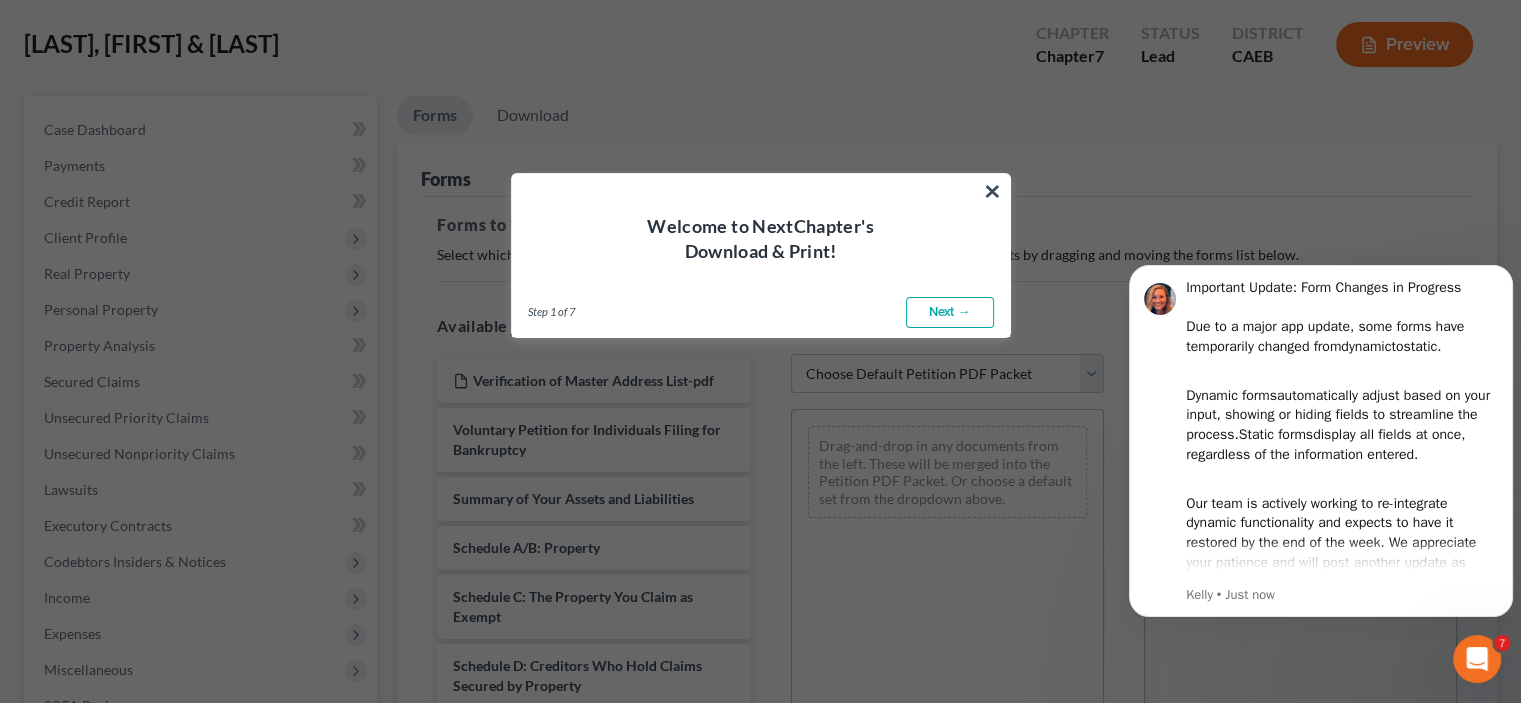 scroll, scrollTop: 0, scrollLeft: 0, axis: both 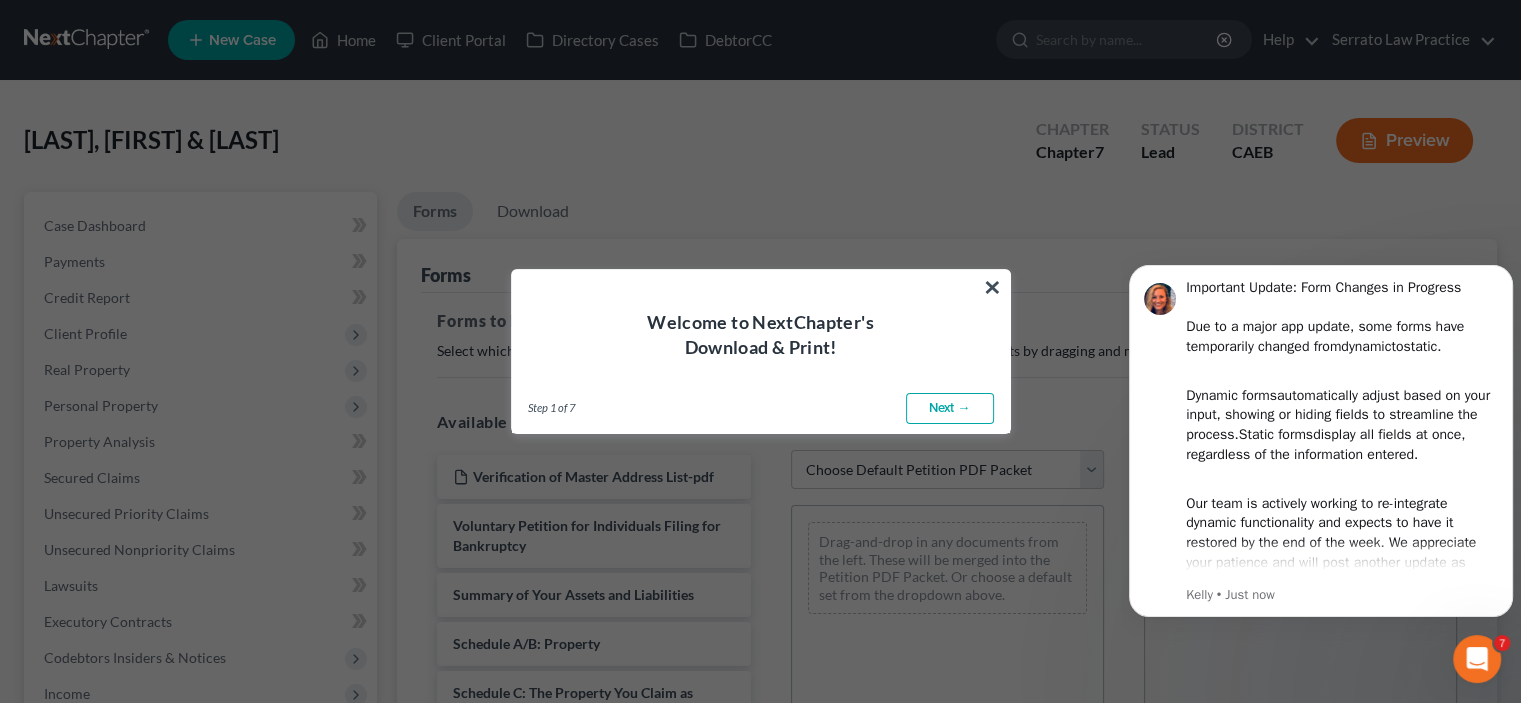 click on "Next →" at bounding box center (950, 409) 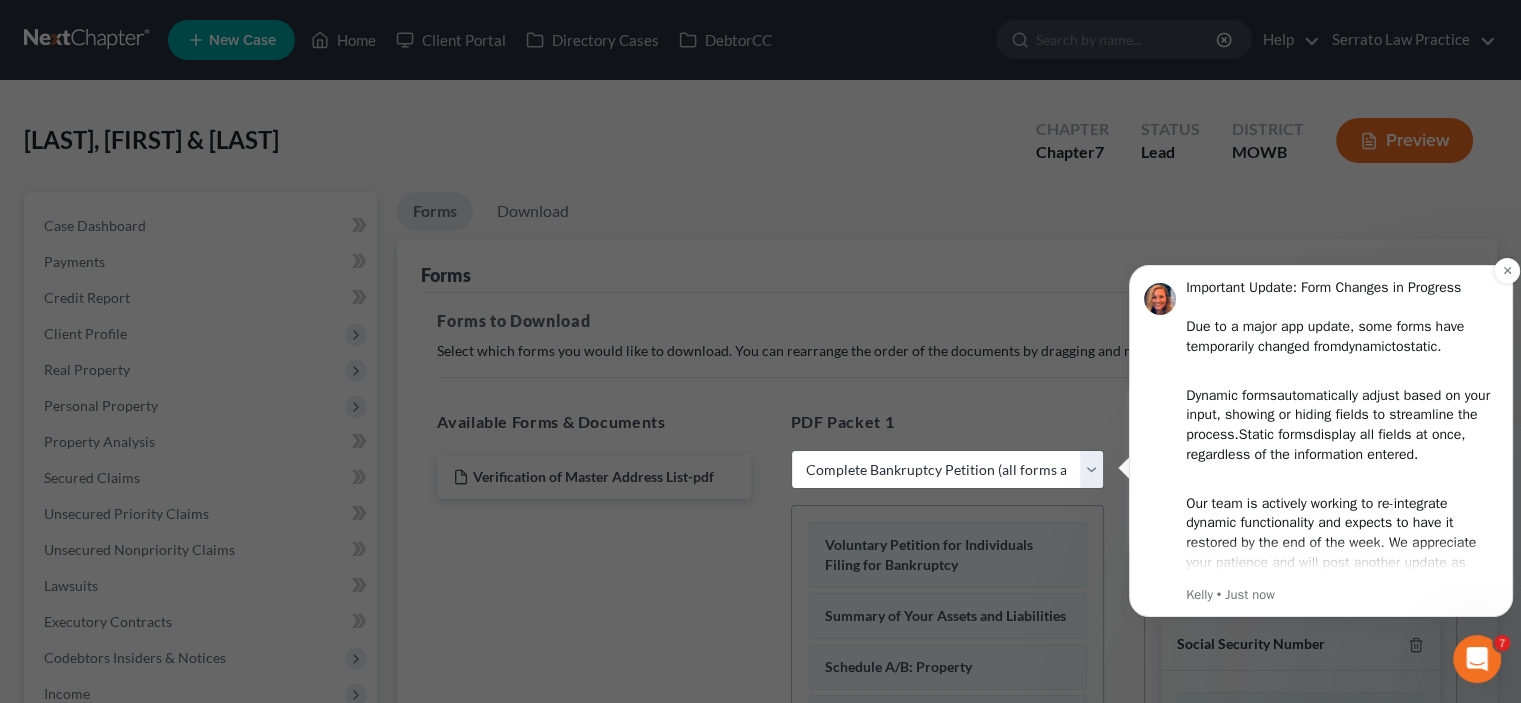 scroll, scrollTop: 200, scrollLeft: 0, axis: vertical 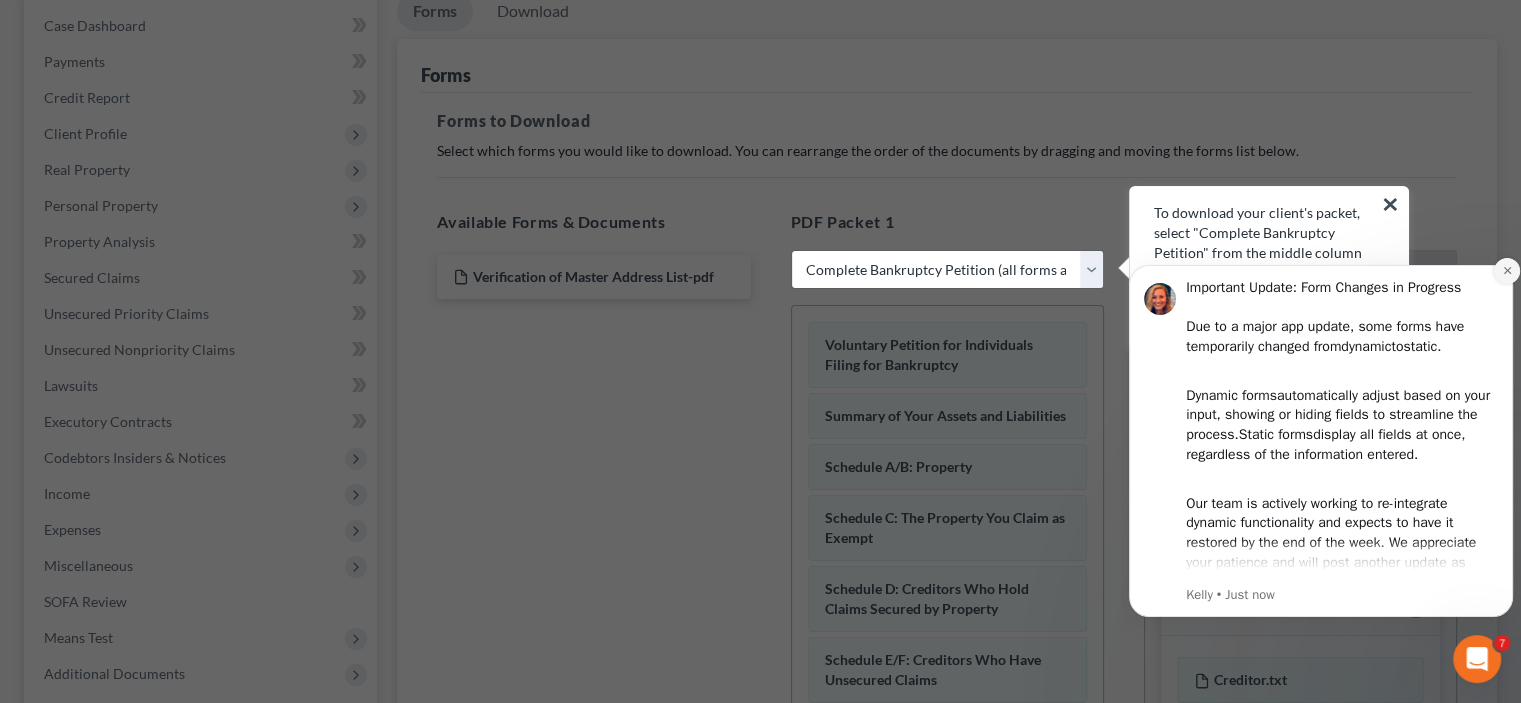 click 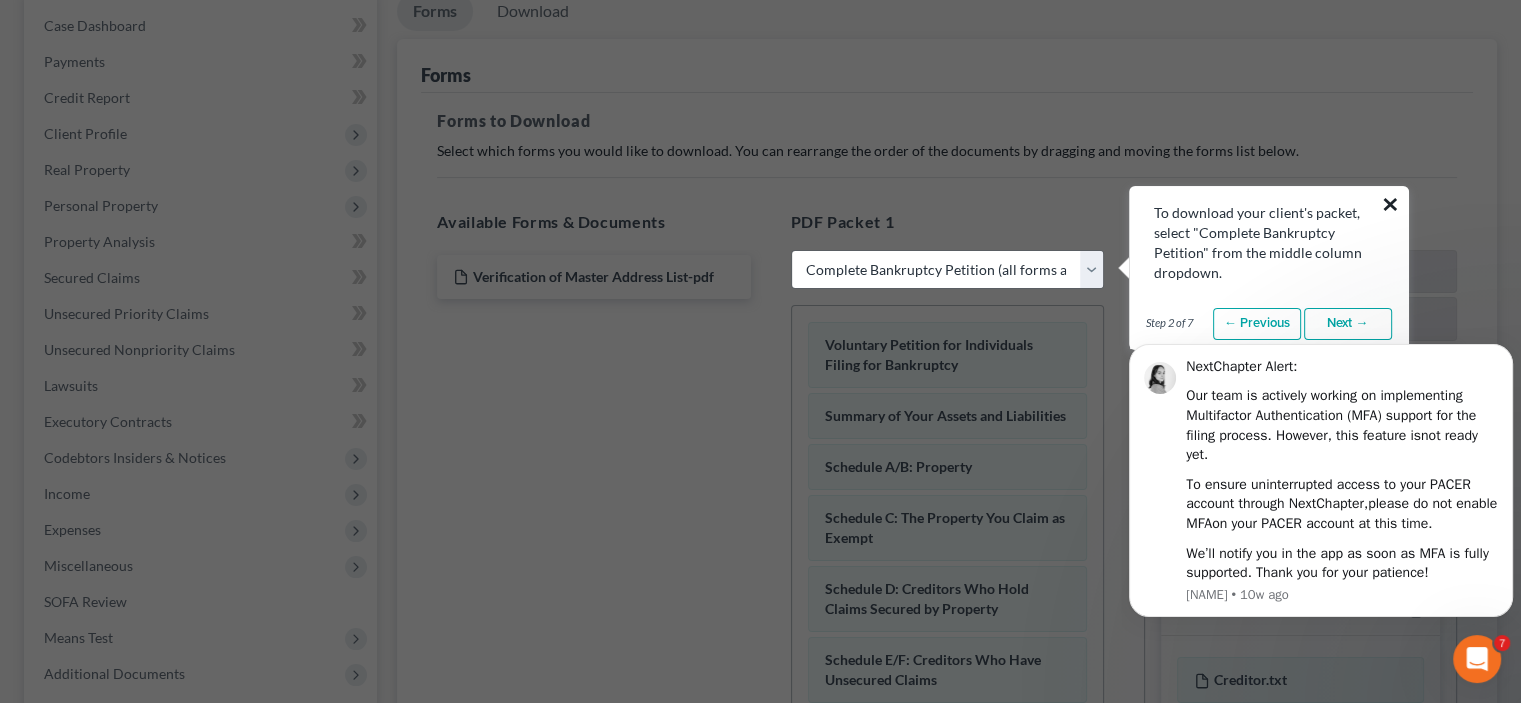 click on "×" at bounding box center [1390, 204] 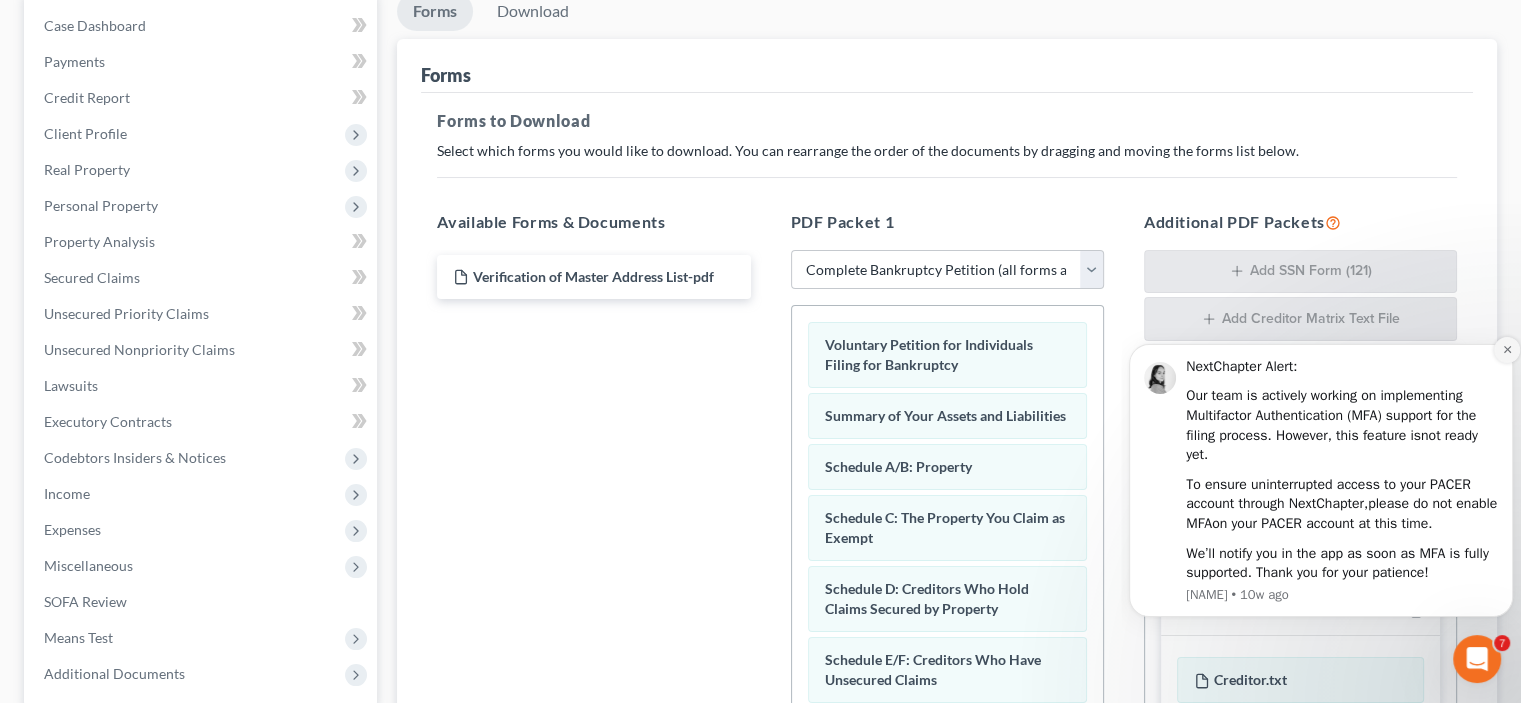 click at bounding box center [1507, 350] 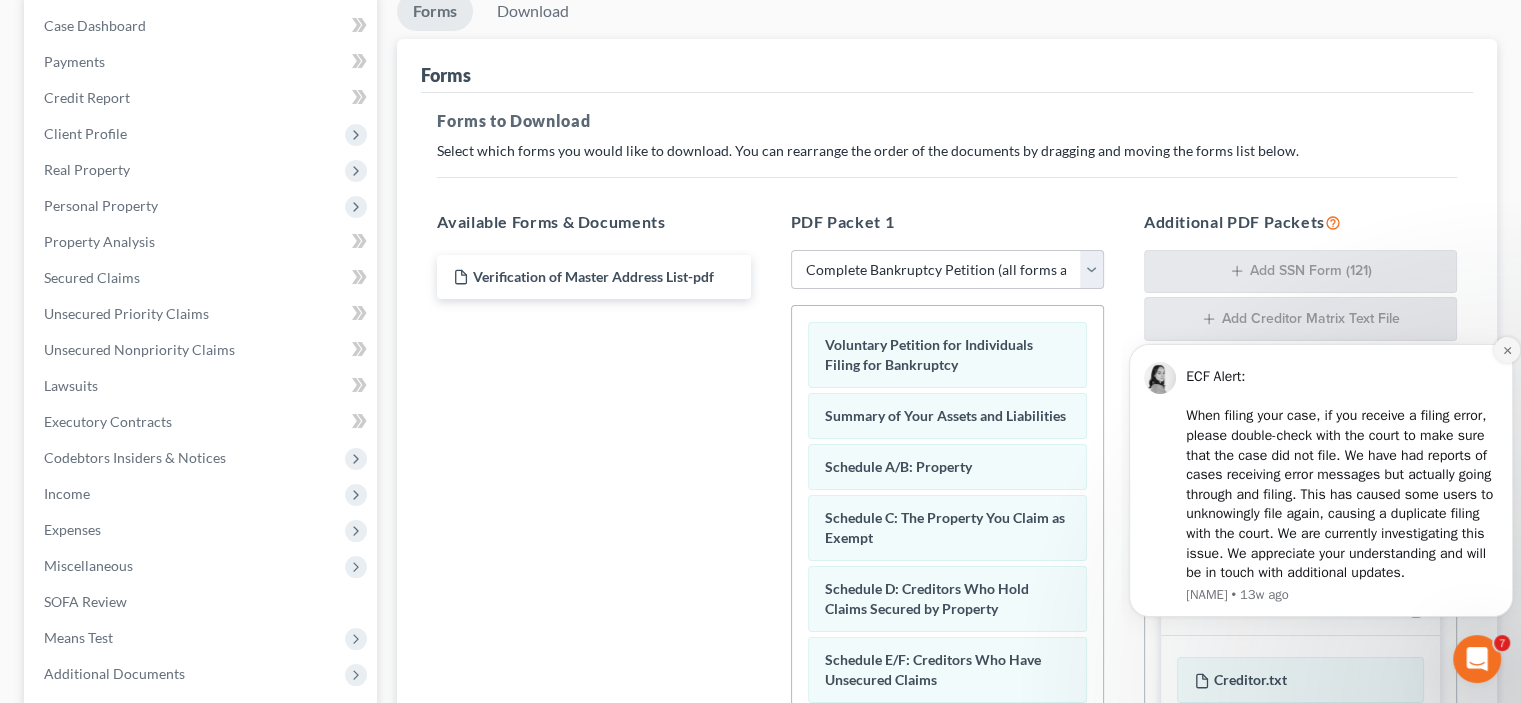 click 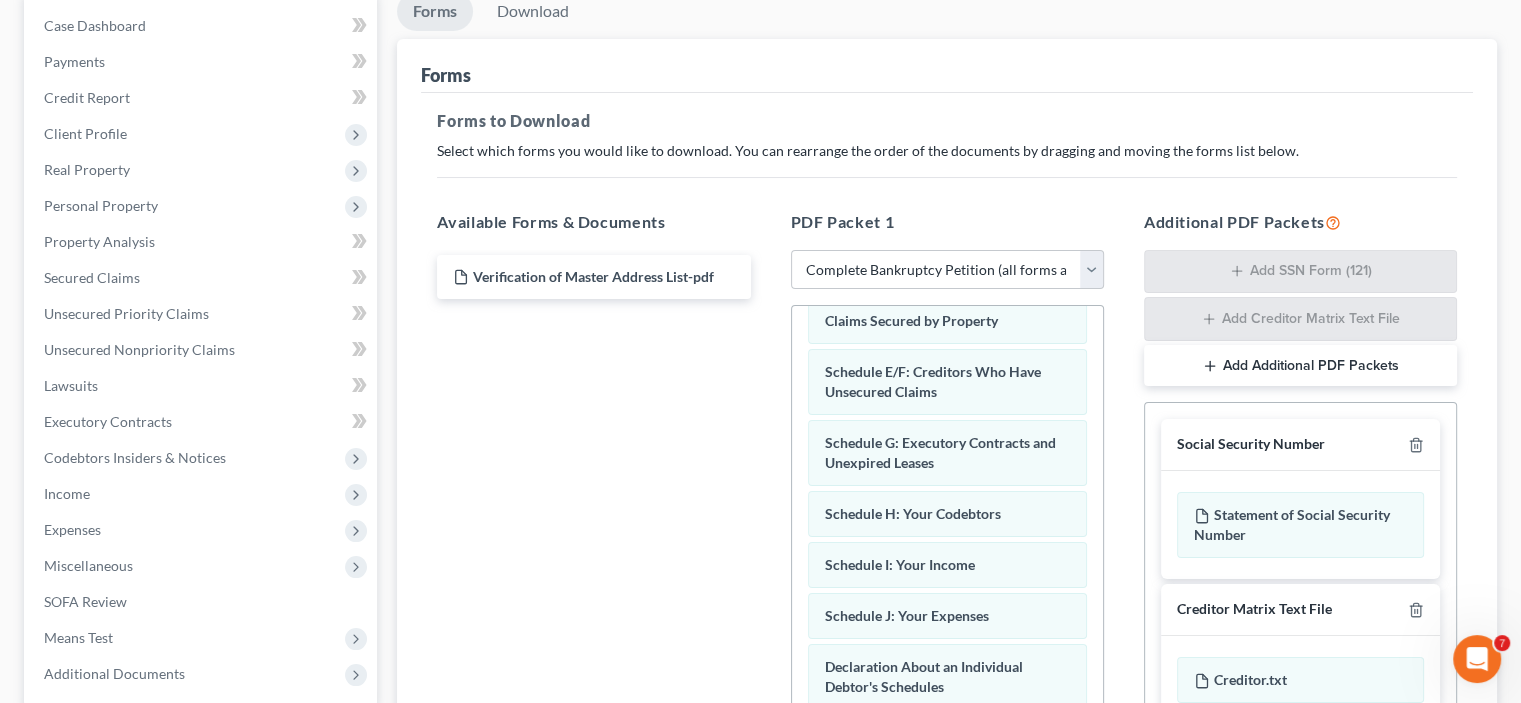 scroll, scrollTop: 300, scrollLeft: 0, axis: vertical 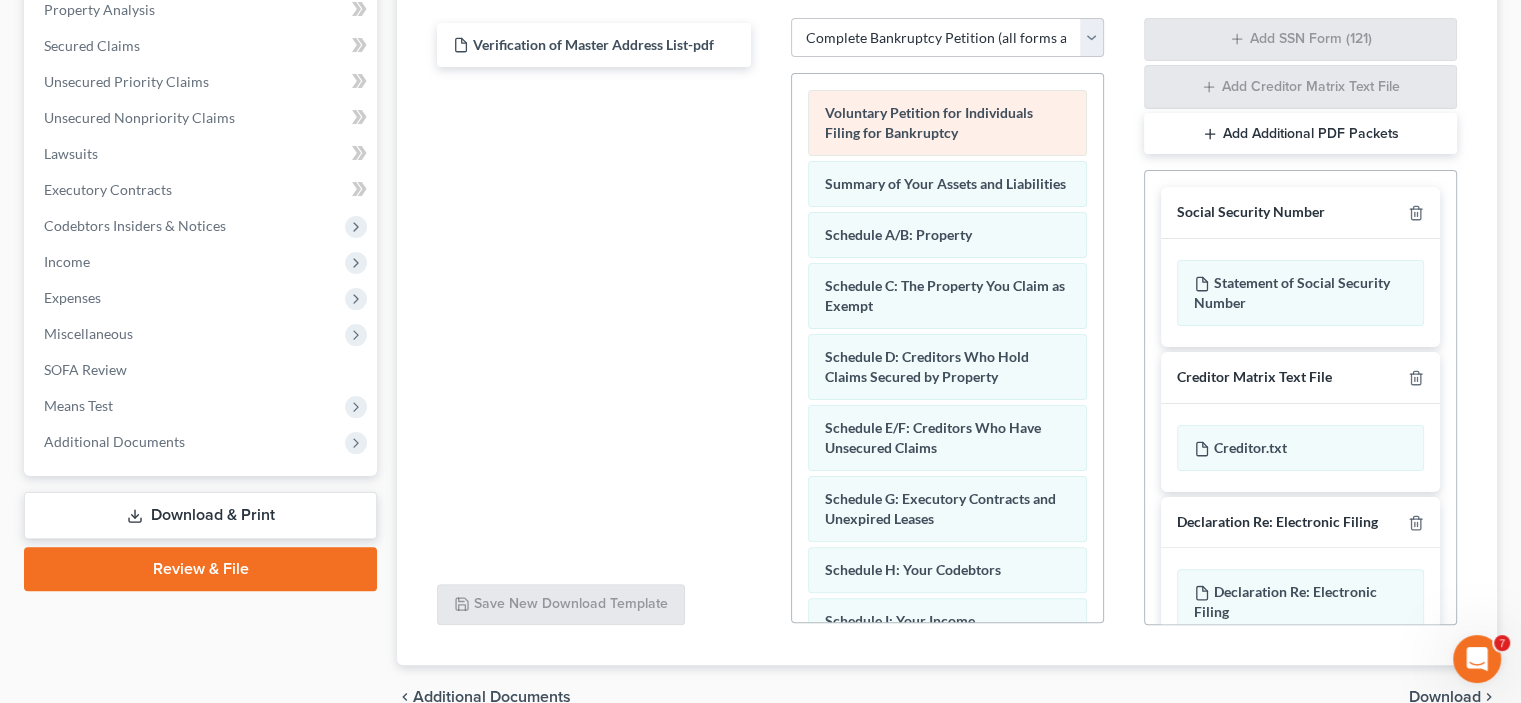 click on "Voluntary Petition for Individuals Filing for Bankruptcy" at bounding box center (929, 122) 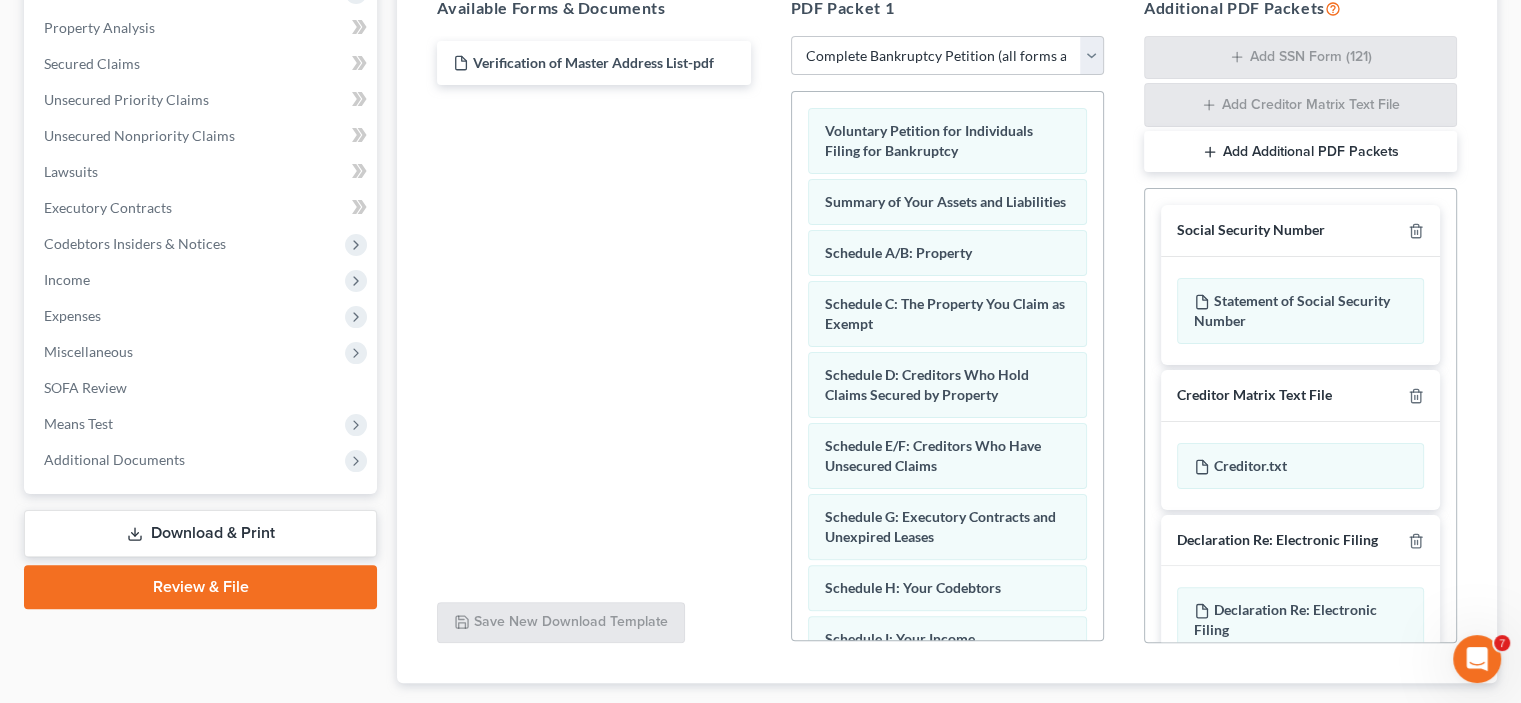 scroll, scrollTop: 432, scrollLeft: 0, axis: vertical 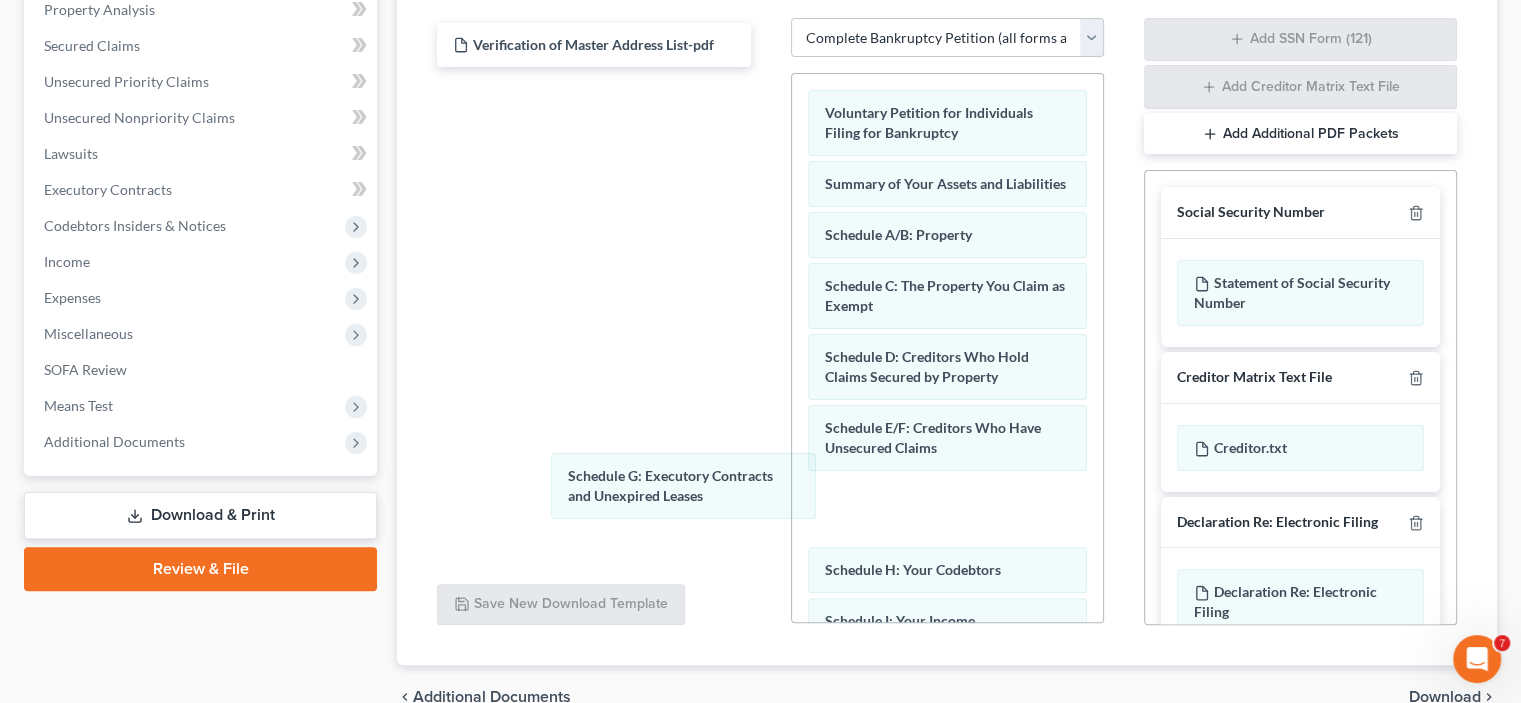 drag, startPoint x: 904, startPoint y: 518, endPoint x: 669, endPoint y: 462, distance: 241.58022 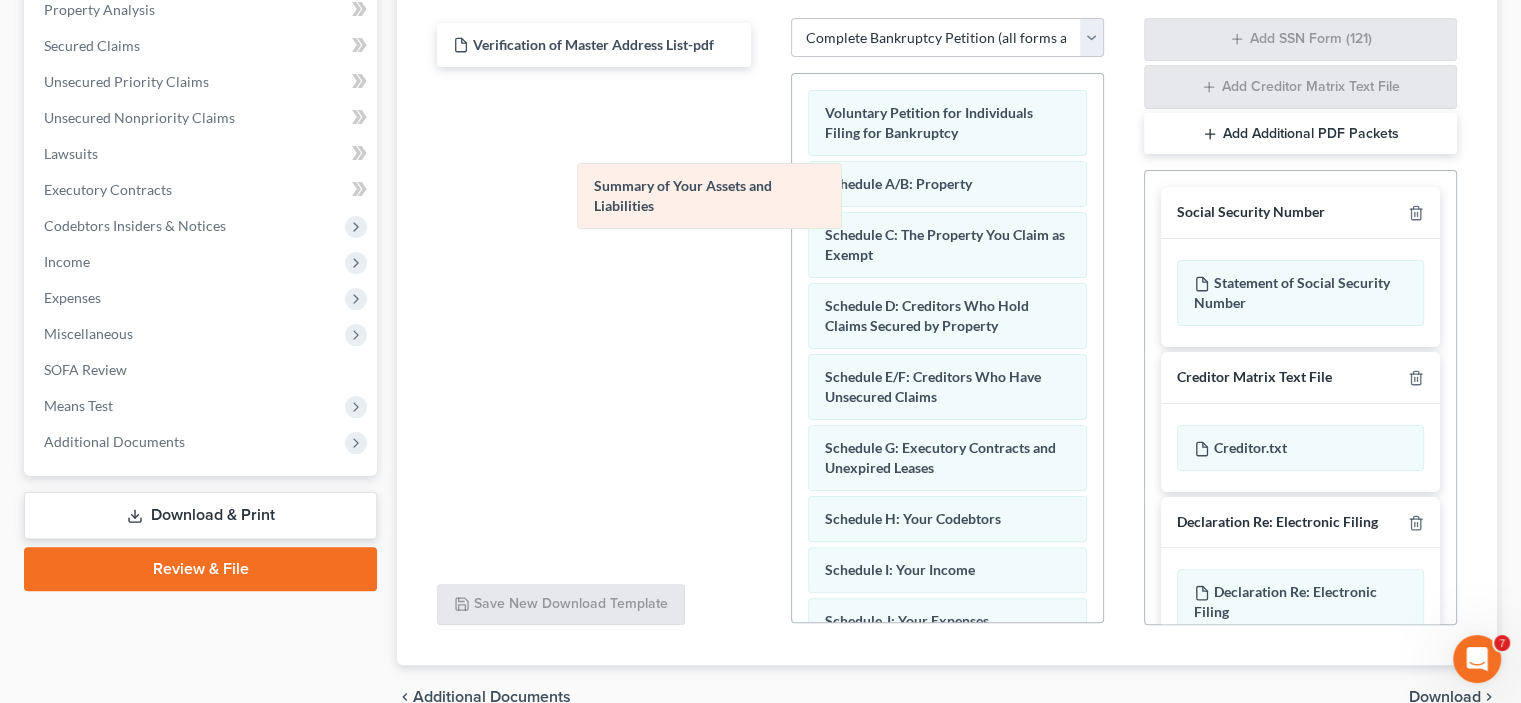 drag, startPoint x: 928, startPoint y: 190, endPoint x: 479, endPoint y: 194, distance: 449.01782 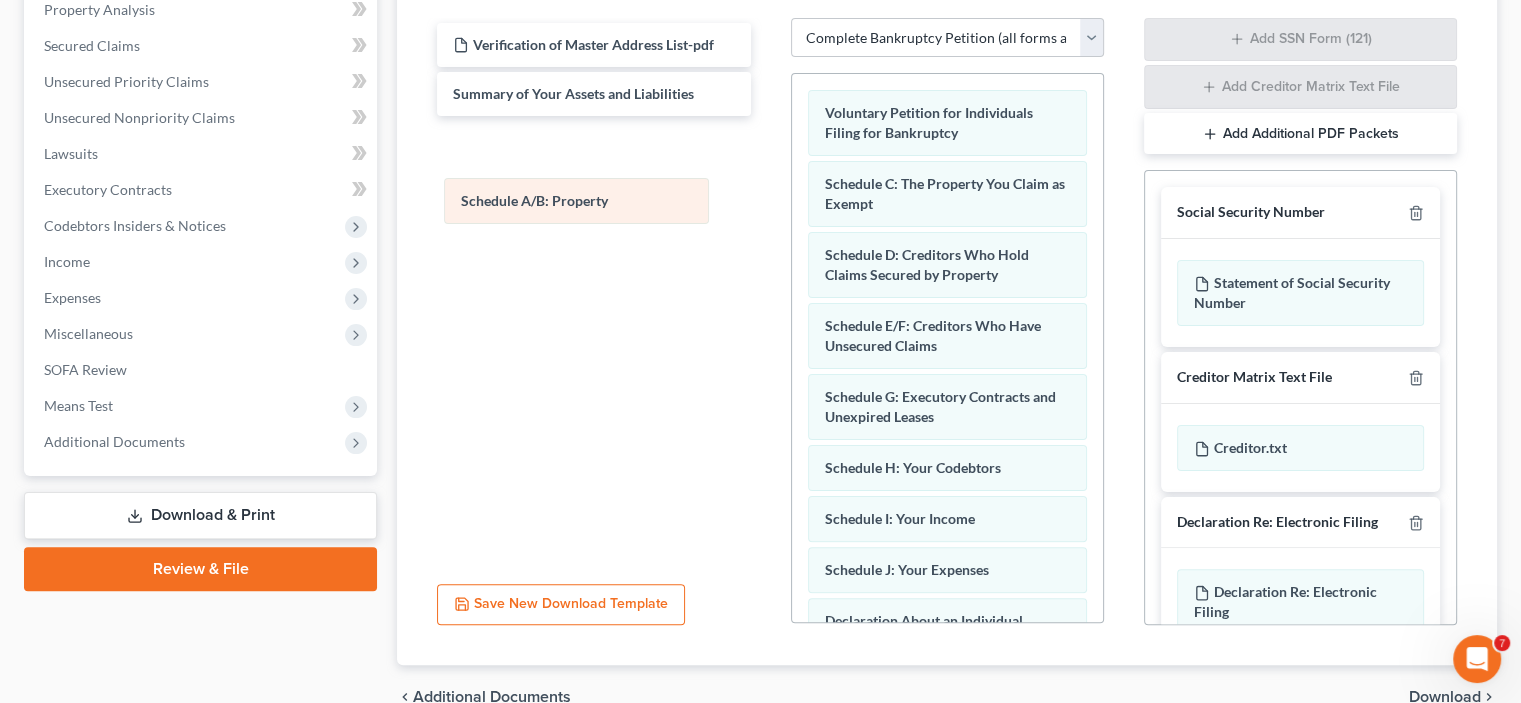 drag, startPoint x: 907, startPoint y: 182, endPoint x: 532, endPoint y: 202, distance: 375.53296 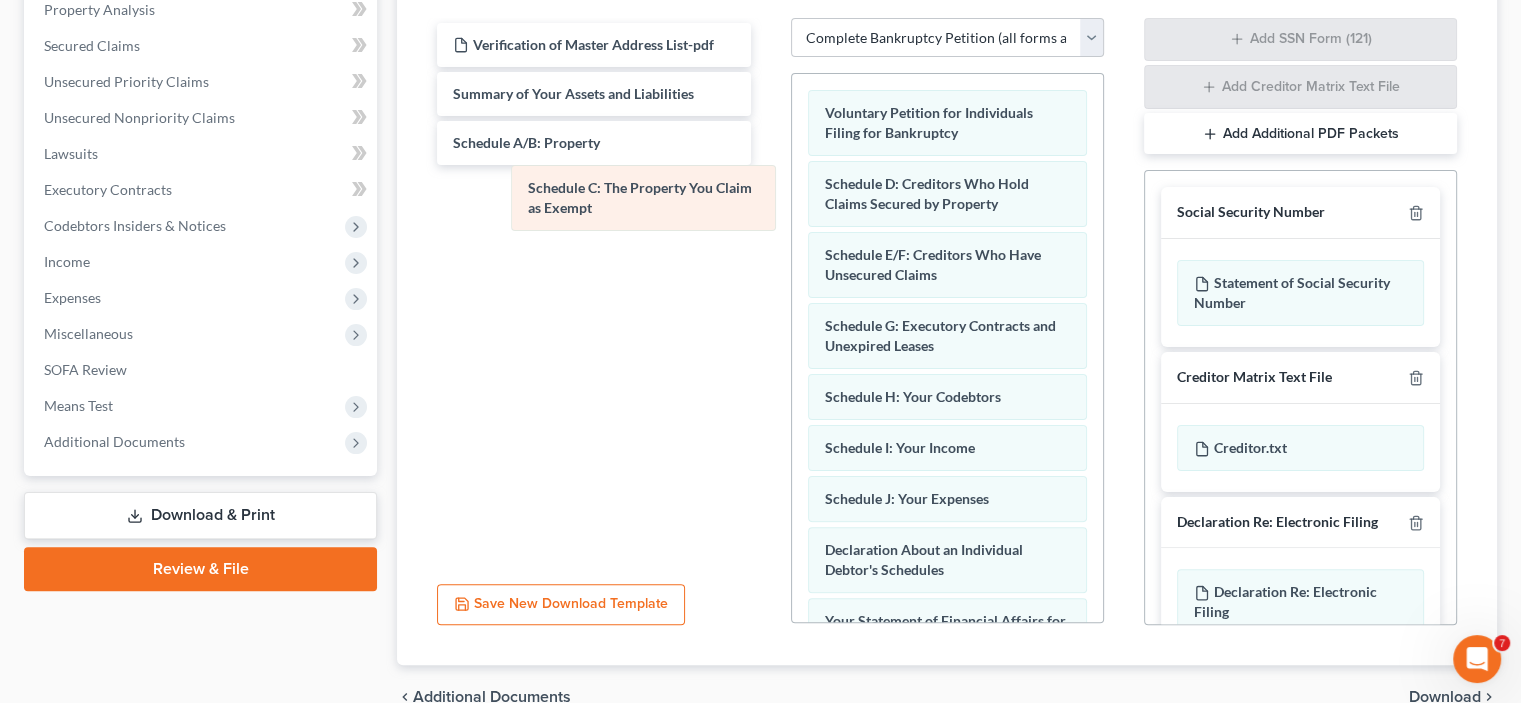drag, startPoint x: 904, startPoint y: 196, endPoint x: 598, endPoint y: 203, distance: 306.08005 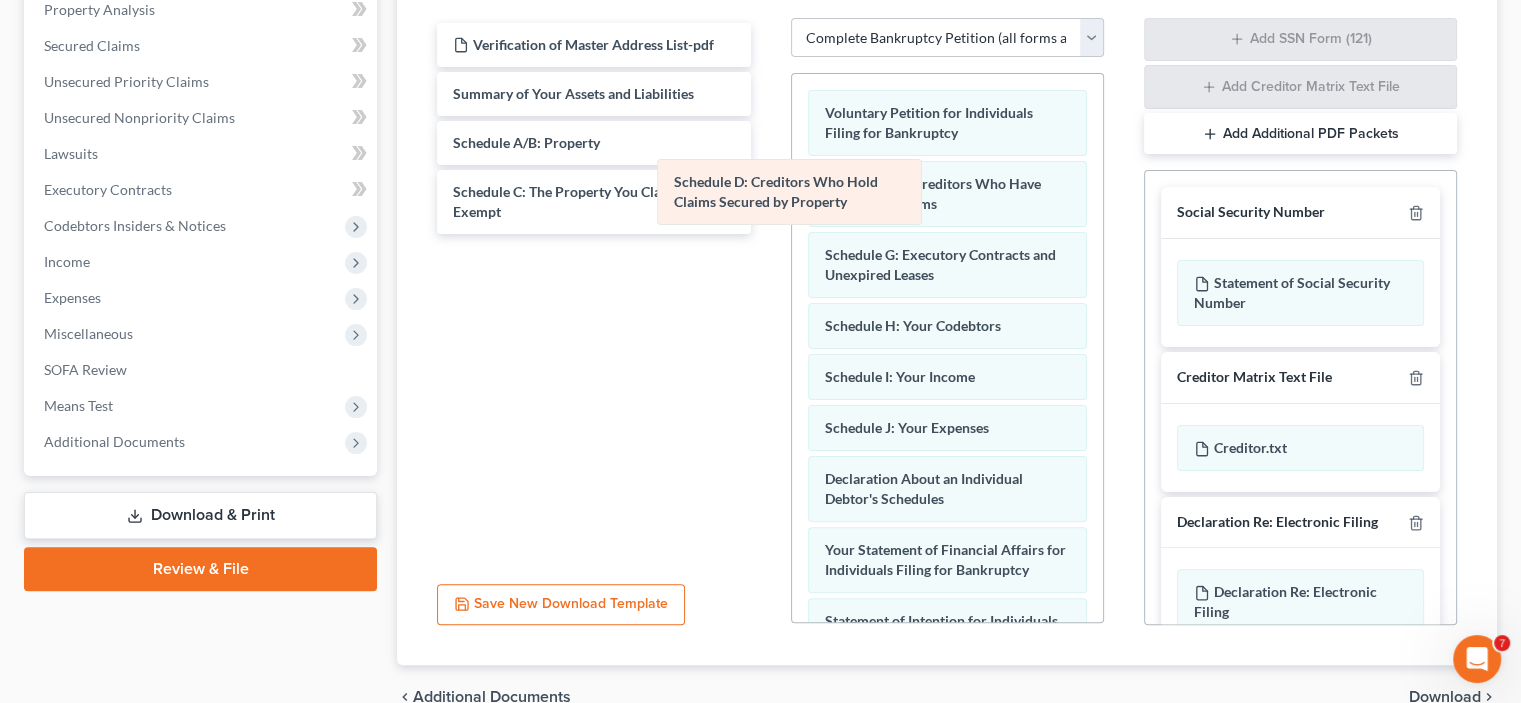 drag, startPoint x: 910, startPoint y: 203, endPoint x: 574, endPoint y: 224, distance: 336.6556 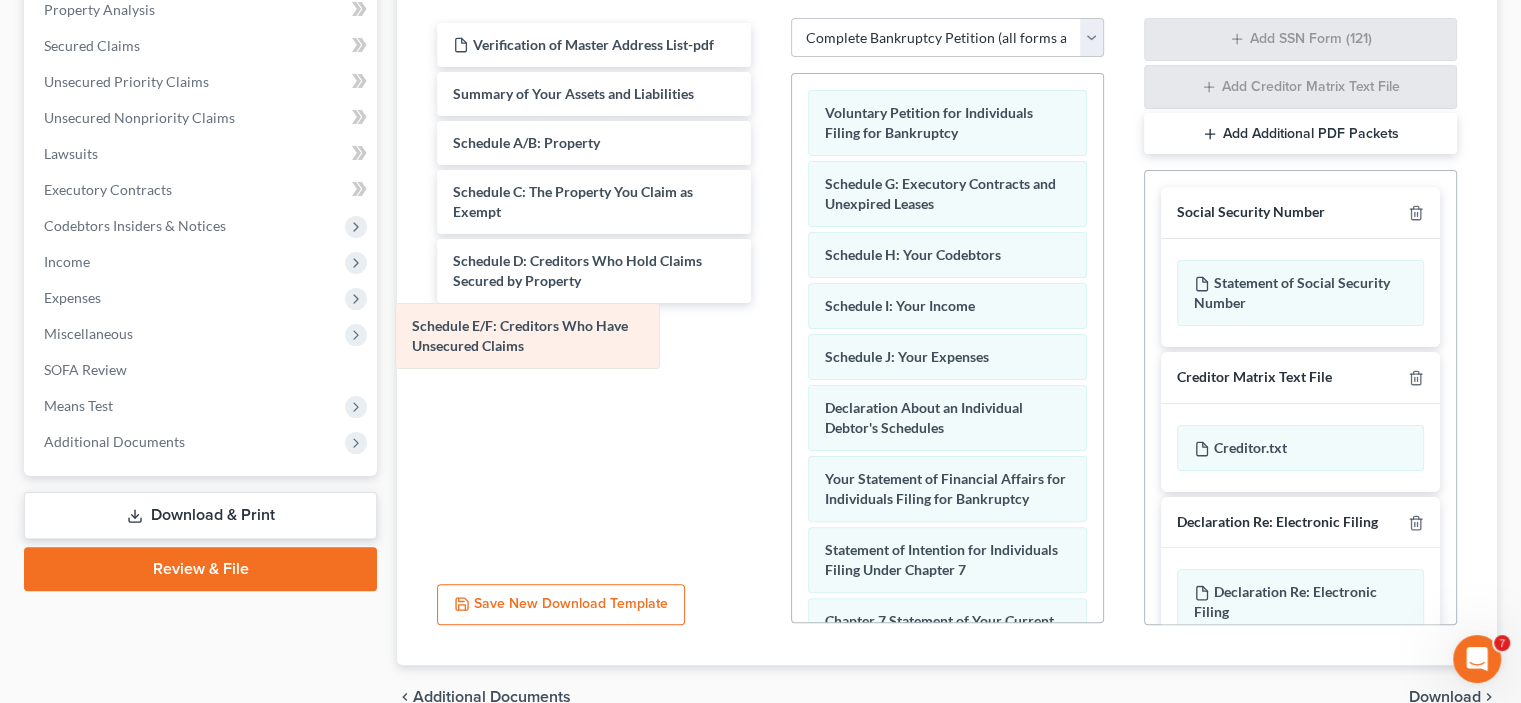 drag, startPoint x: 937, startPoint y: 204, endPoint x: 516, endPoint y: 355, distance: 447.26056 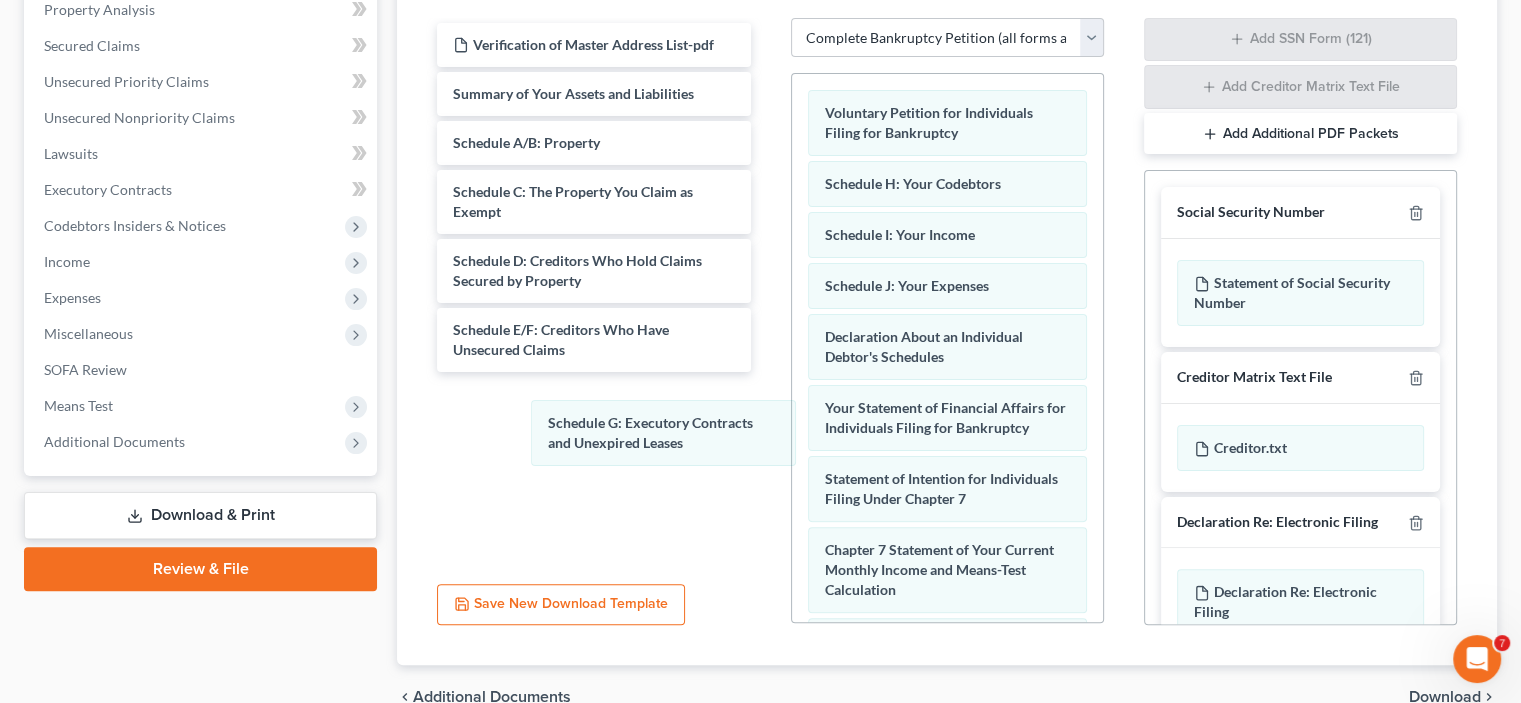 drag, startPoint x: 868, startPoint y: 206, endPoint x: 540, endPoint y: 443, distance: 404.66406 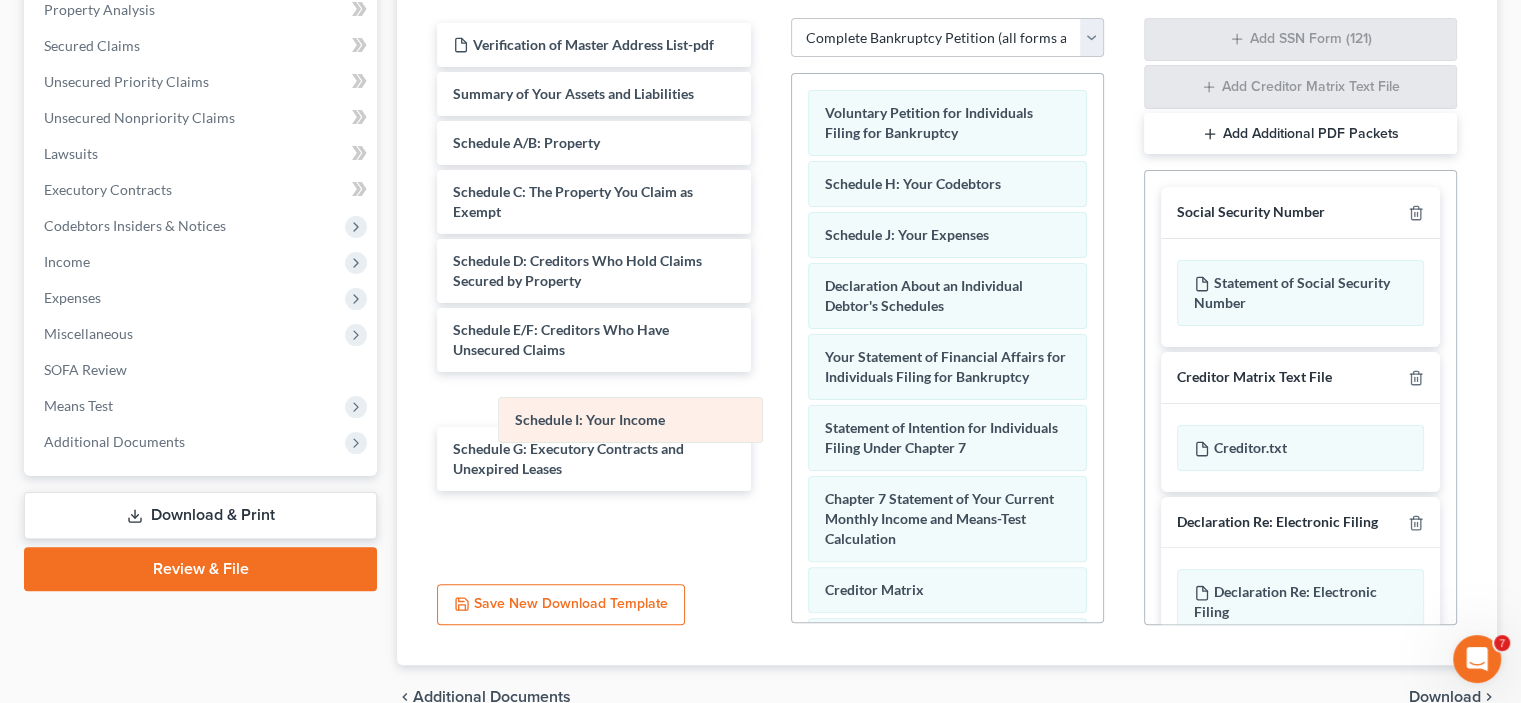 drag, startPoint x: 910, startPoint y: 221, endPoint x: 508, endPoint y: 471, distance: 473.39624 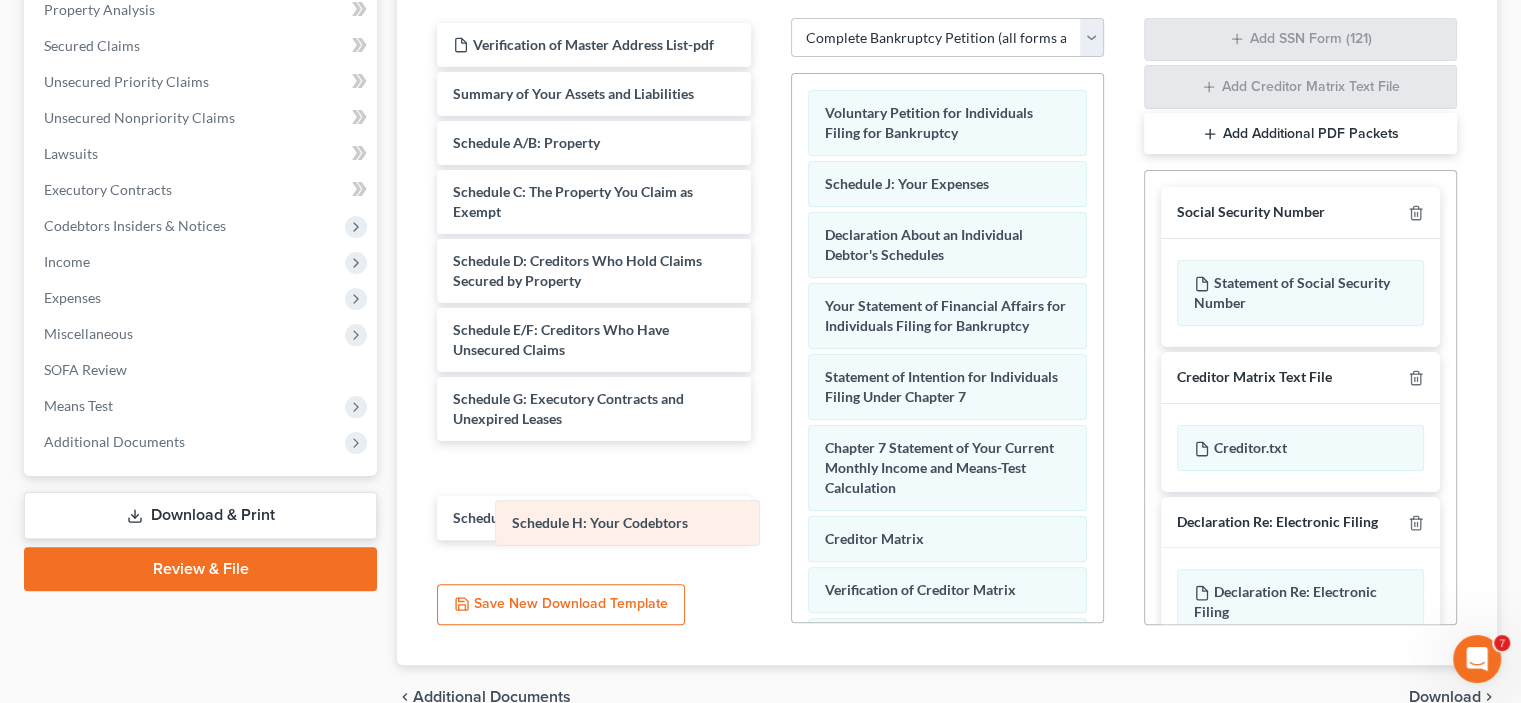 drag, startPoint x: 860, startPoint y: 176, endPoint x: 548, endPoint y: 517, distance: 462.19583 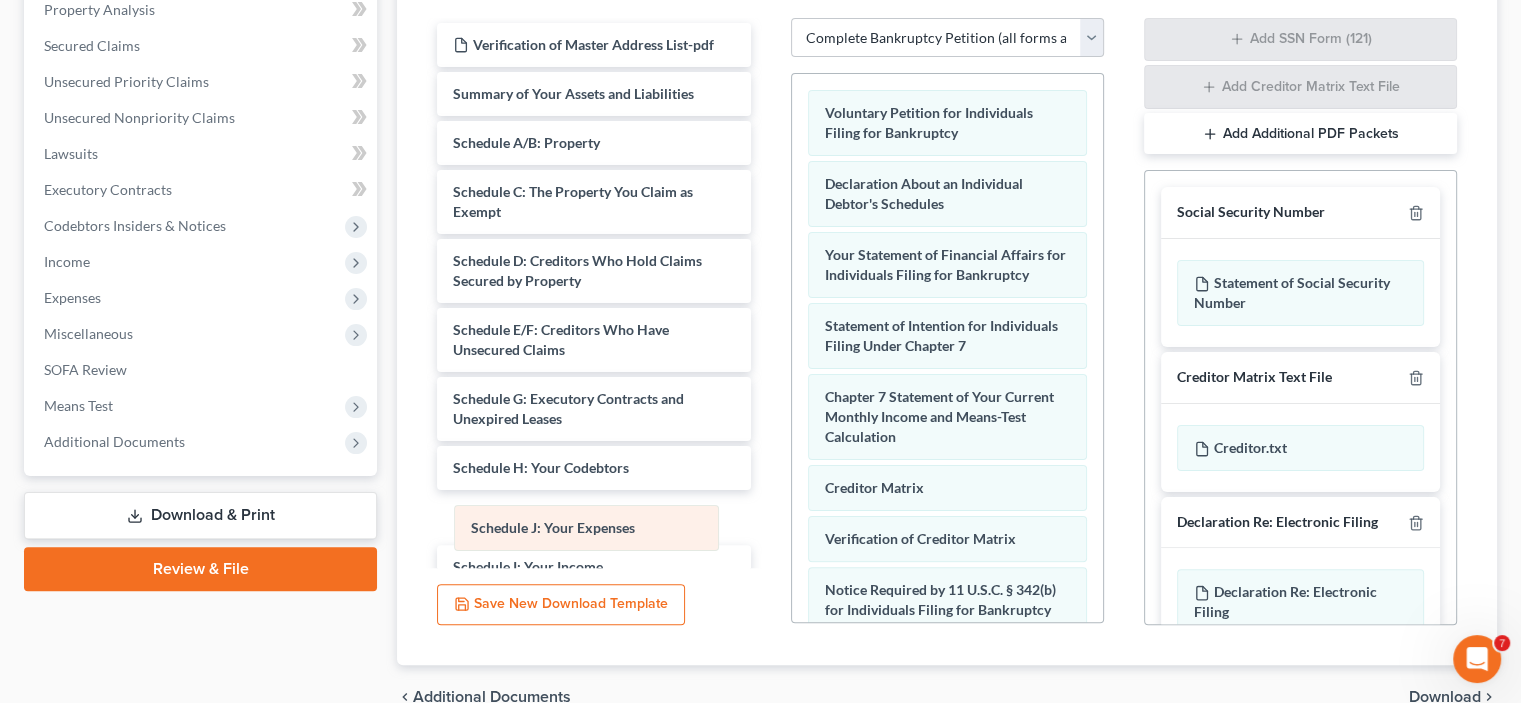 drag, startPoint x: 872, startPoint y: 180, endPoint x: 519, endPoint y: 526, distance: 494.29242 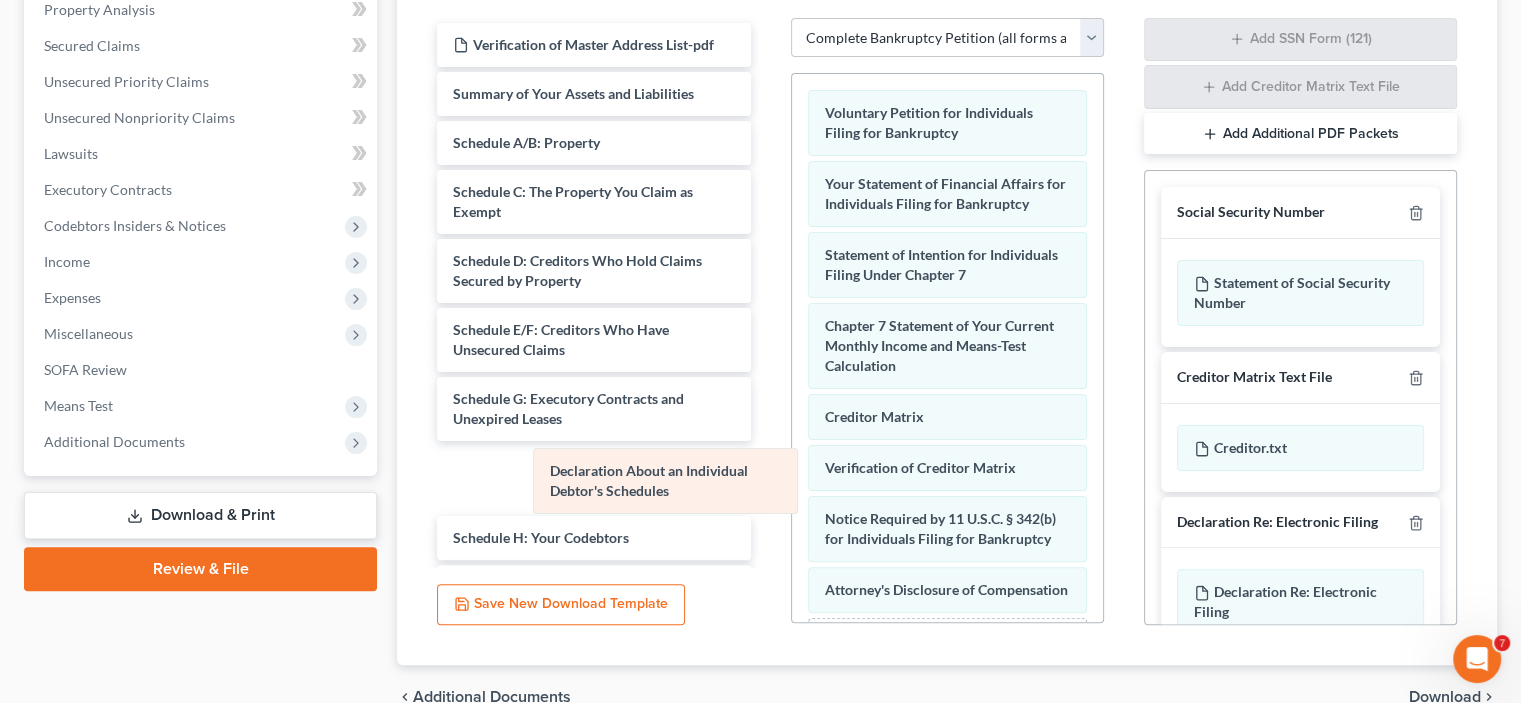 drag, startPoint x: 838, startPoint y: 198, endPoint x: 534, endPoint y: 481, distance: 415.33722 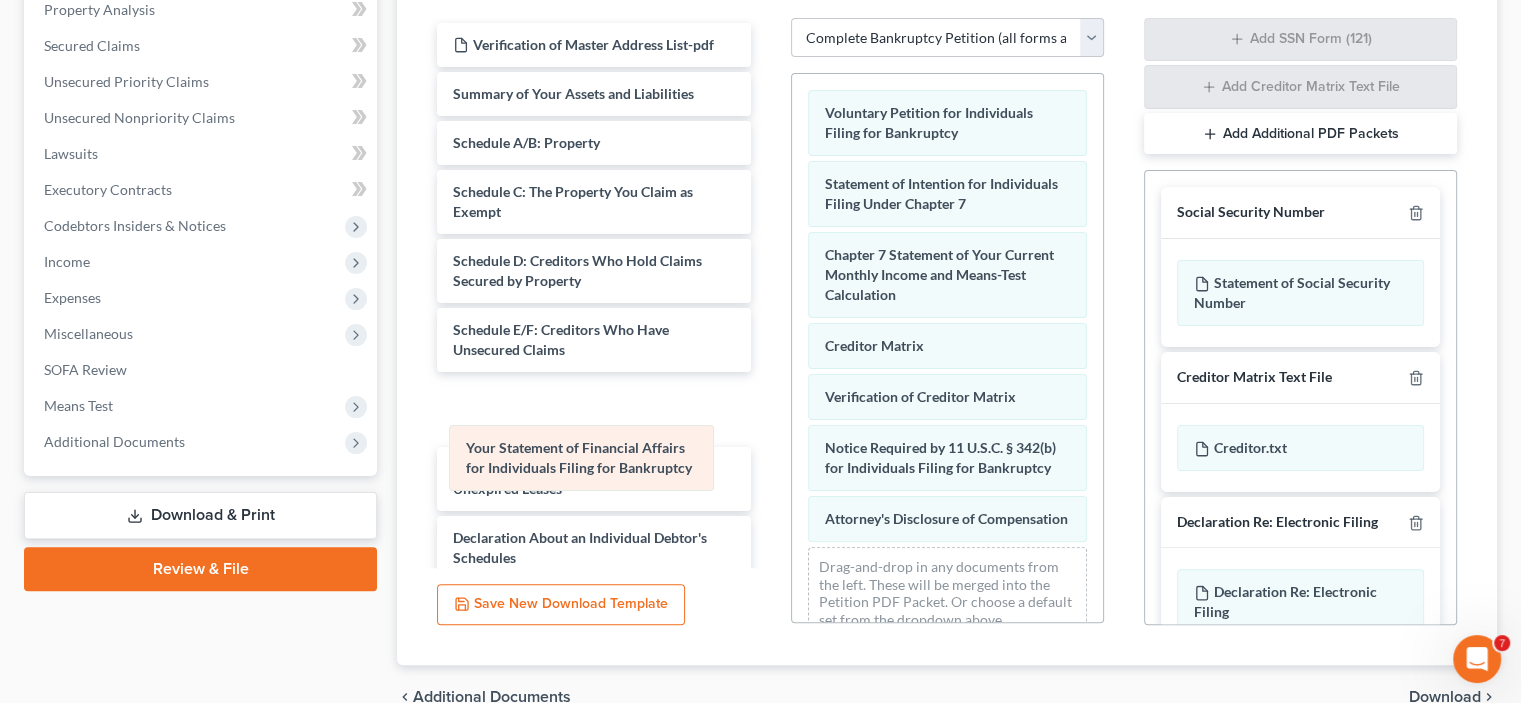 drag, startPoint x: 898, startPoint y: 188, endPoint x: 539, endPoint y: 454, distance: 446.80756 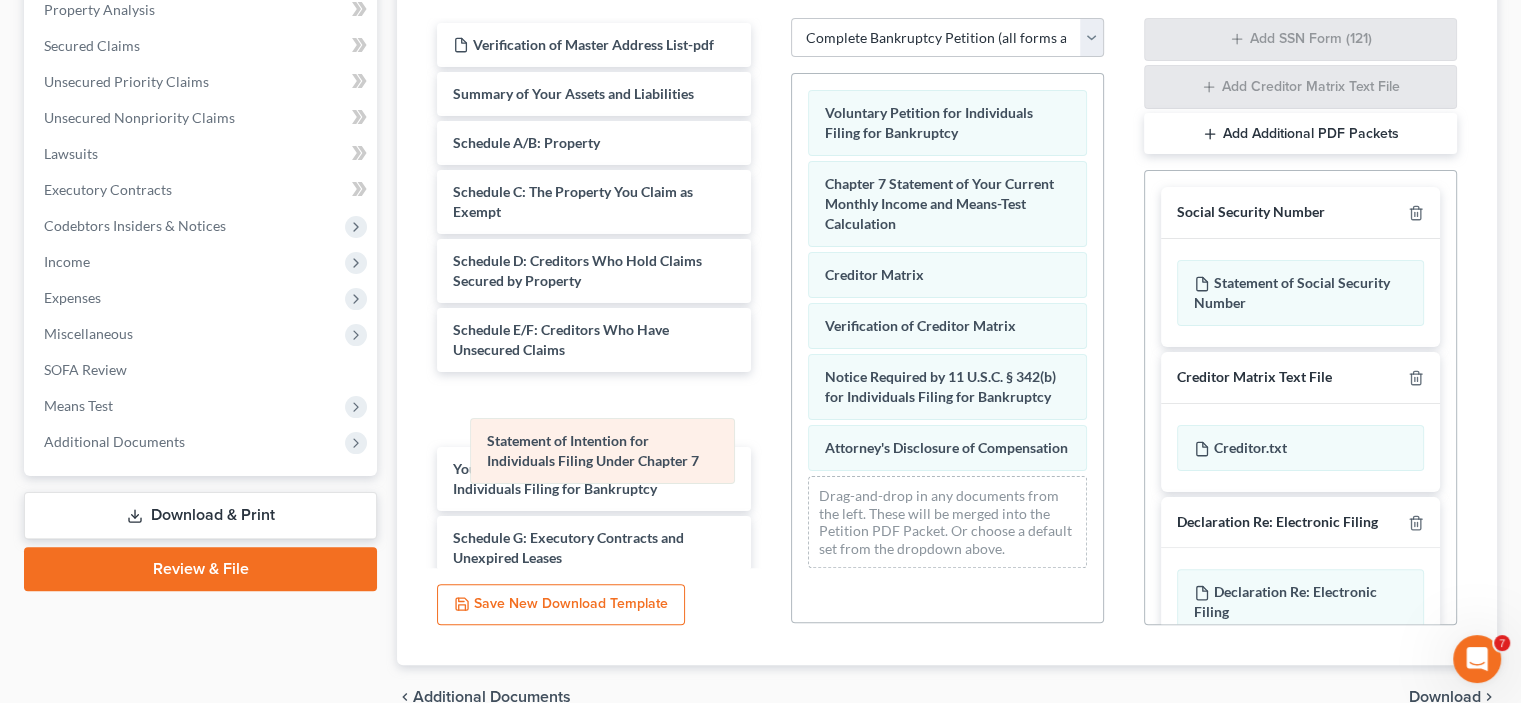 drag, startPoint x: 888, startPoint y: 200, endPoint x: 551, endPoint y: 459, distance: 425.02942 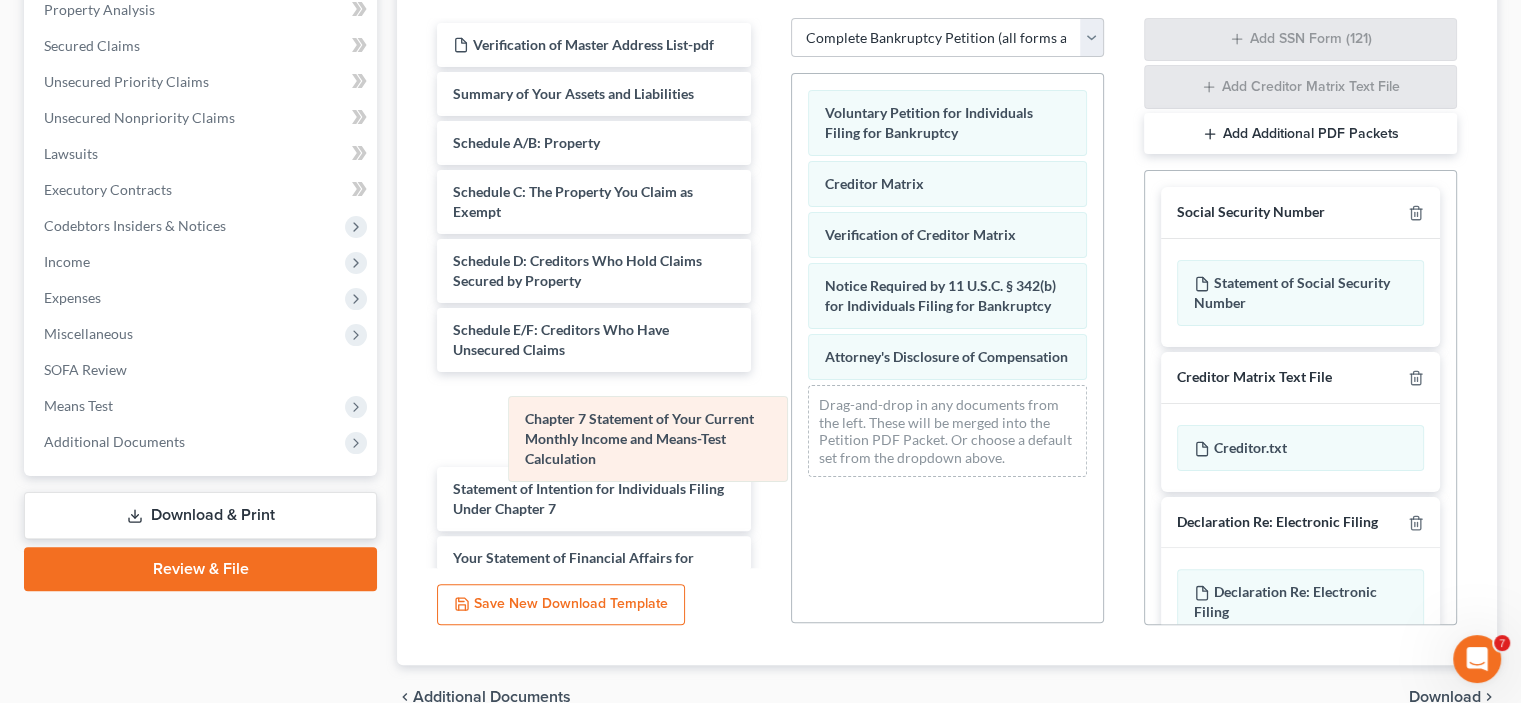 drag, startPoint x: 887, startPoint y: 207, endPoint x: 575, endPoint y: 449, distance: 394.85187 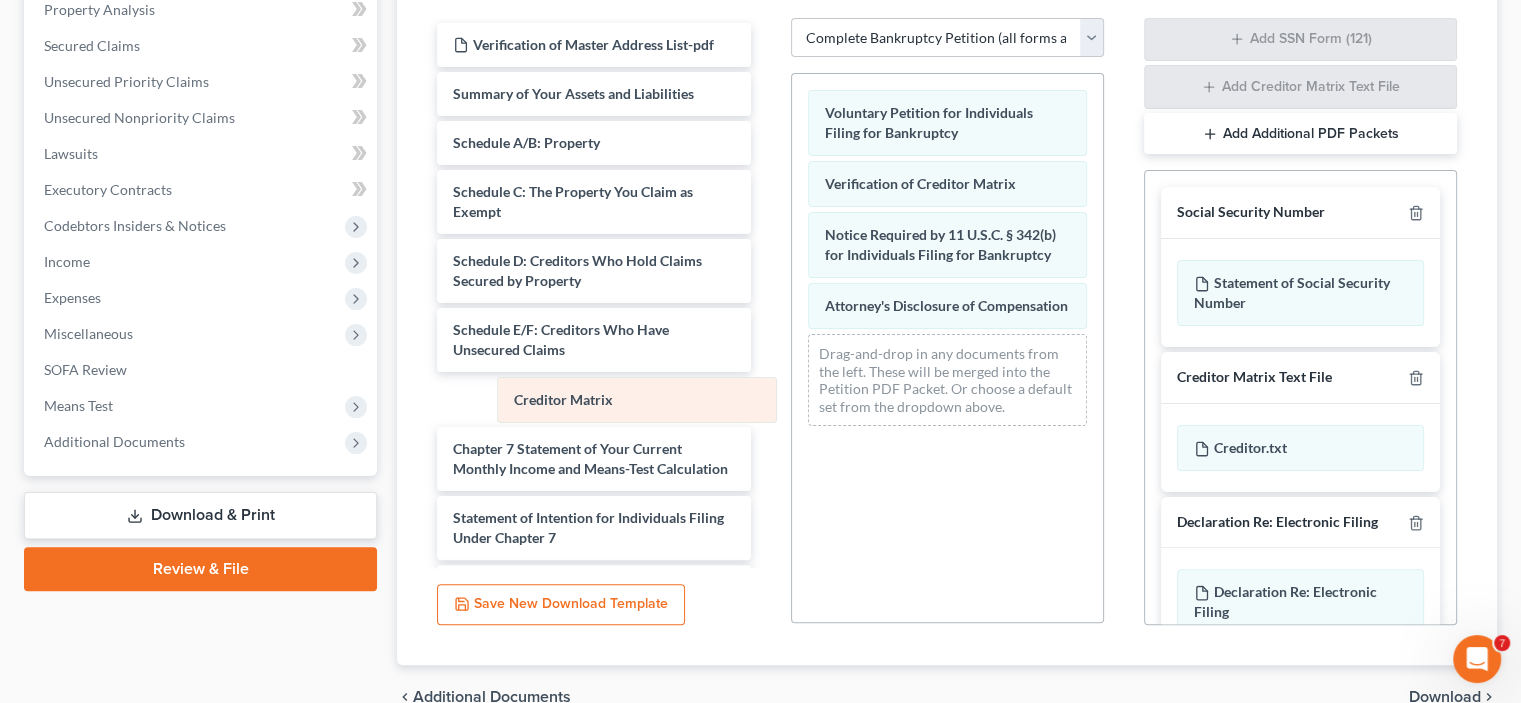 drag, startPoint x: 908, startPoint y: 177, endPoint x: 598, endPoint y: 395, distance: 378.97757 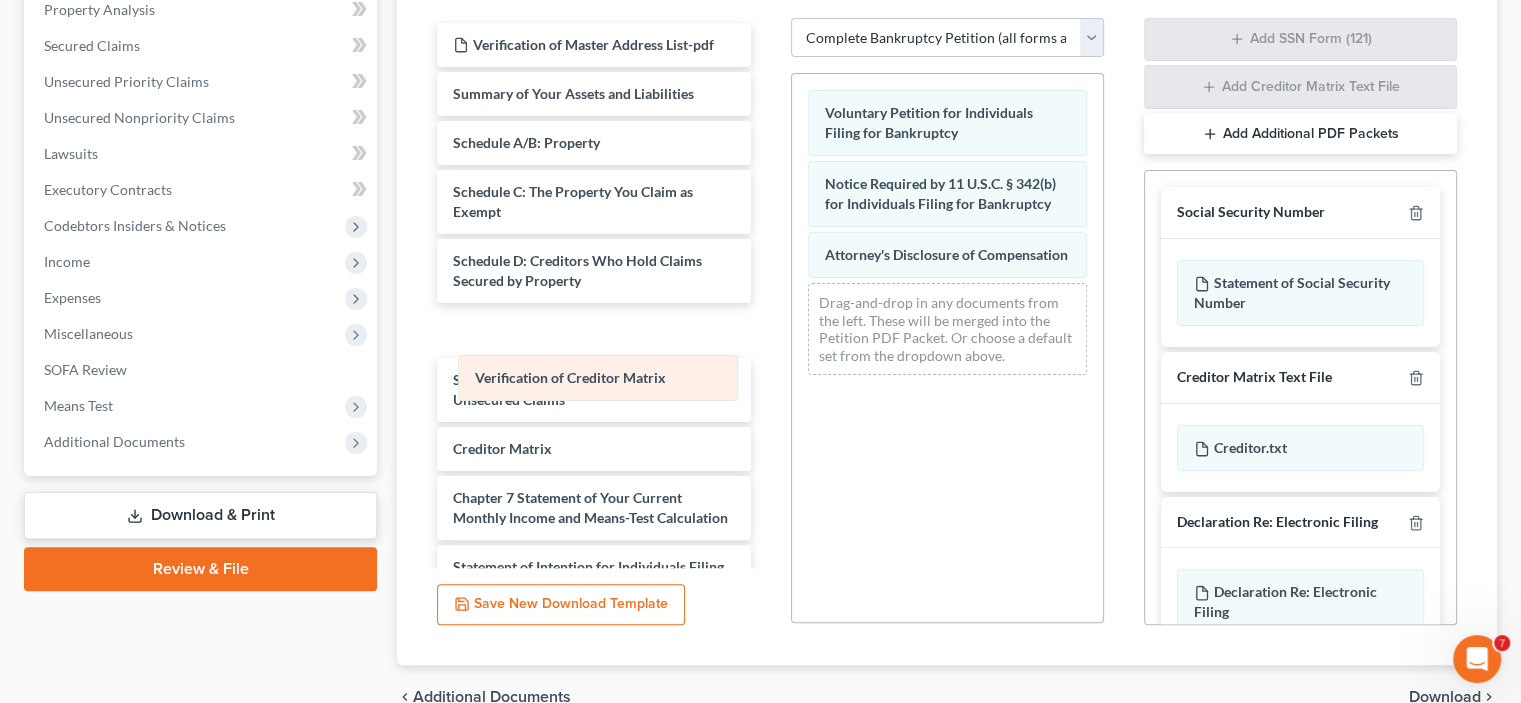 drag, startPoint x: 916, startPoint y: 183, endPoint x: 557, endPoint y: 379, distance: 409.01956 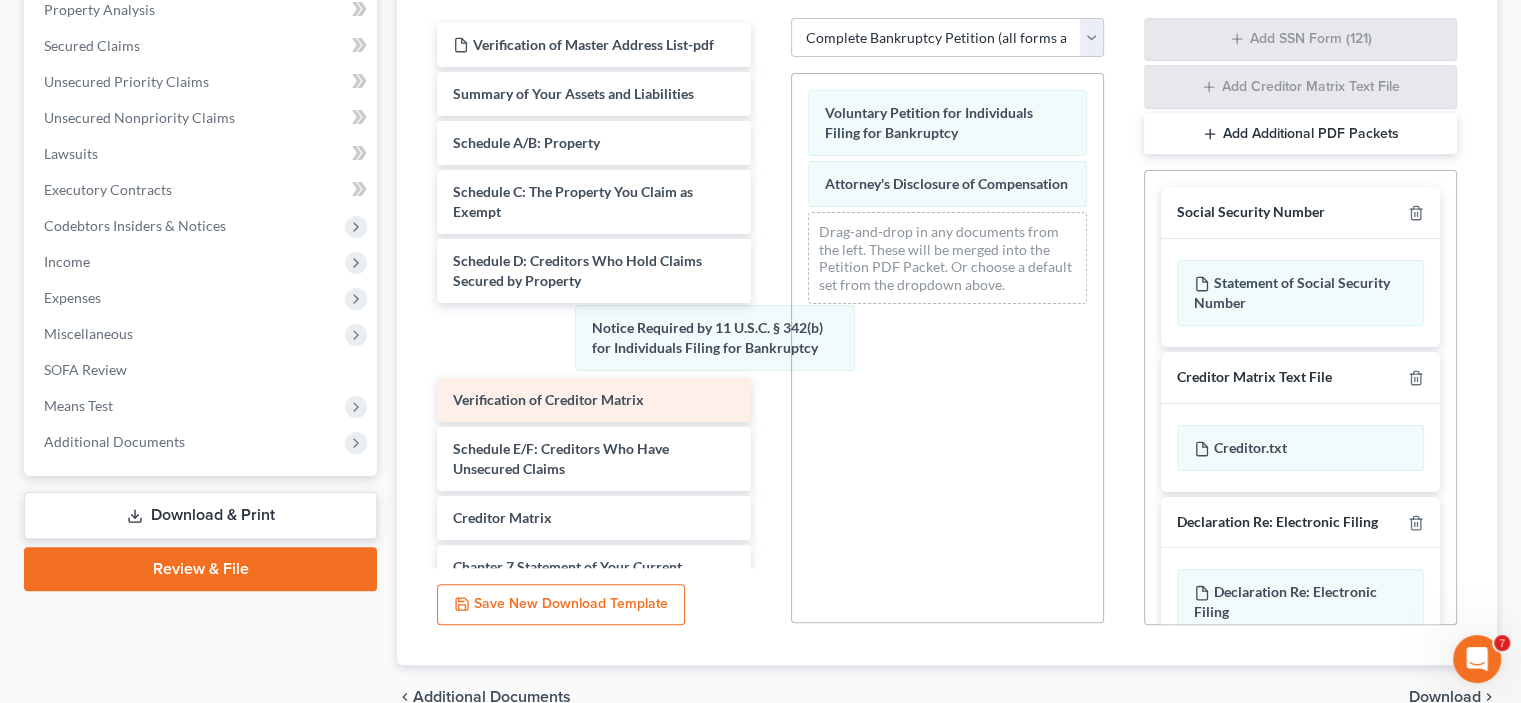 drag, startPoint x: 892, startPoint y: 213, endPoint x: 563, endPoint y: 393, distance: 375.02133 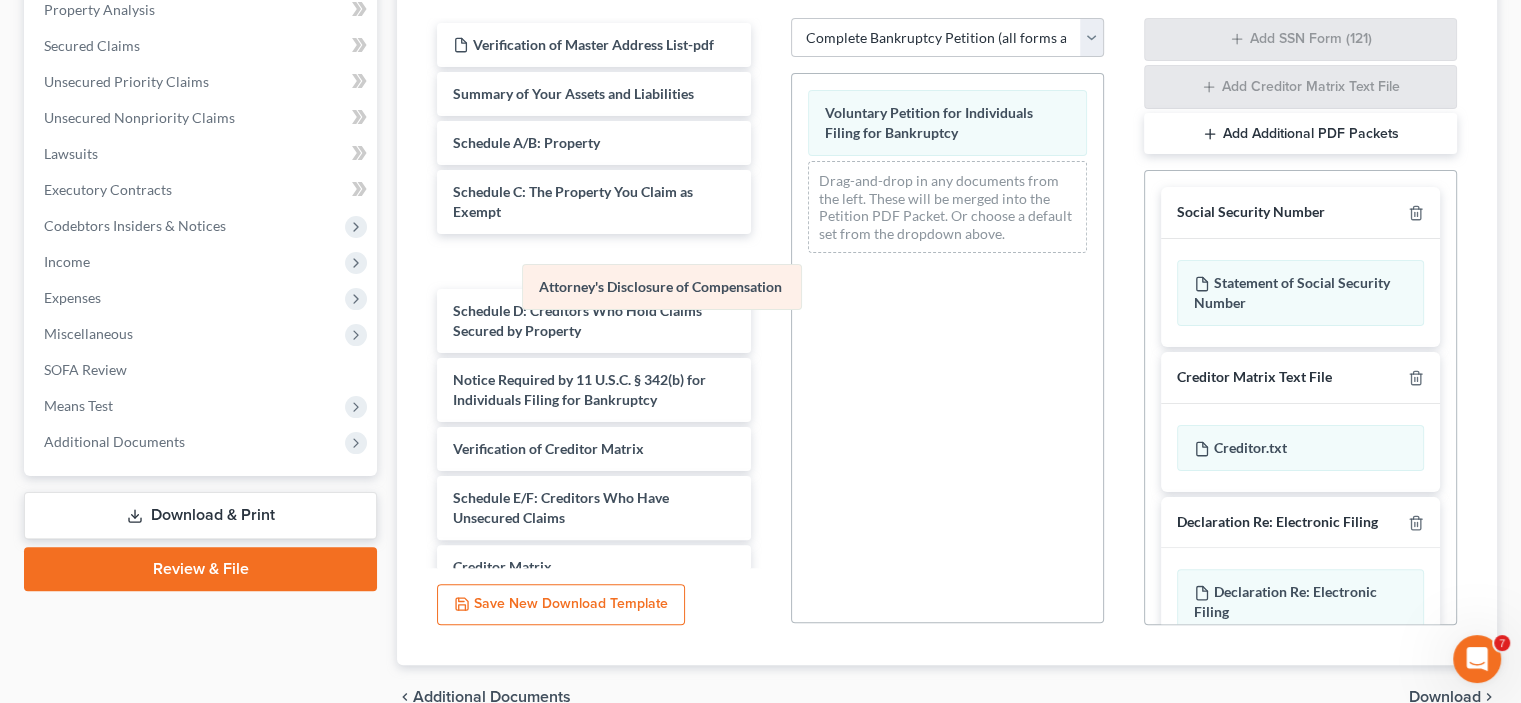 drag, startPoint x: 863, startPoint y: 187, endPoint x: 482, endPoint y: 321, distance: 403.87744 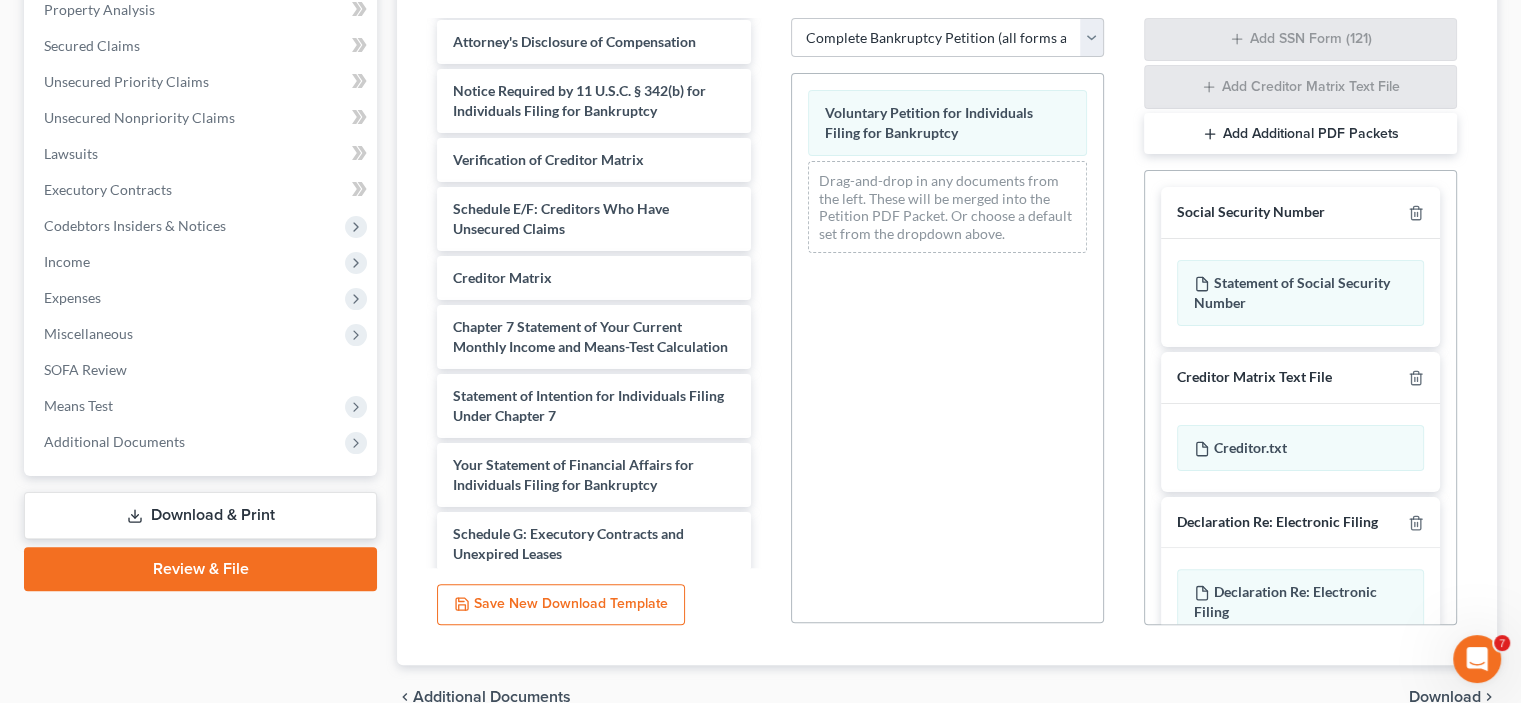 scroll, scrollTop: 400, scrollLeft: 0, axis: vertical 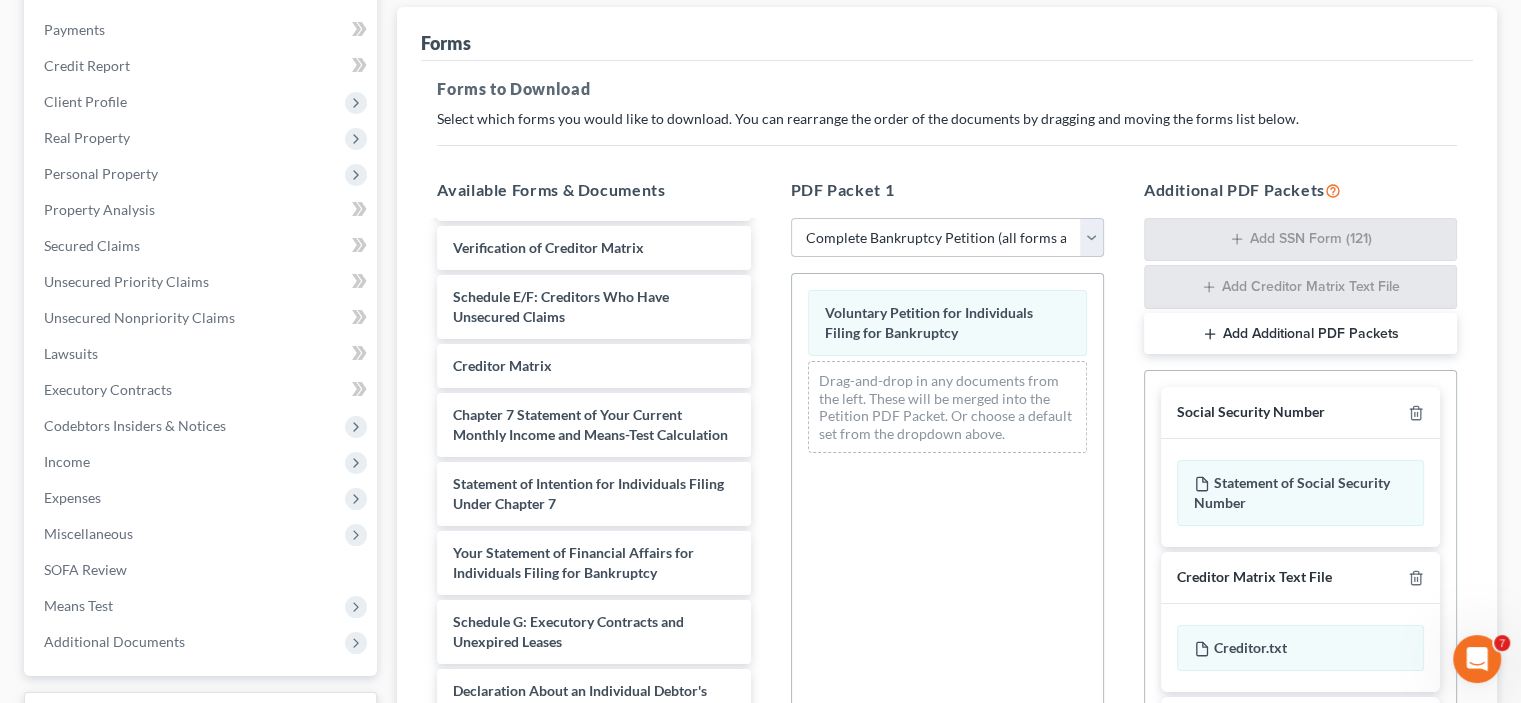 click on "Choose Default Petition PDF Packet Complete Bankruptcy Petition (all forms and schedules) Emergency Filing Forms (Petition and Creditor List Only) Amended Forms Signature Pages Only" at bounding box center (947, 238) 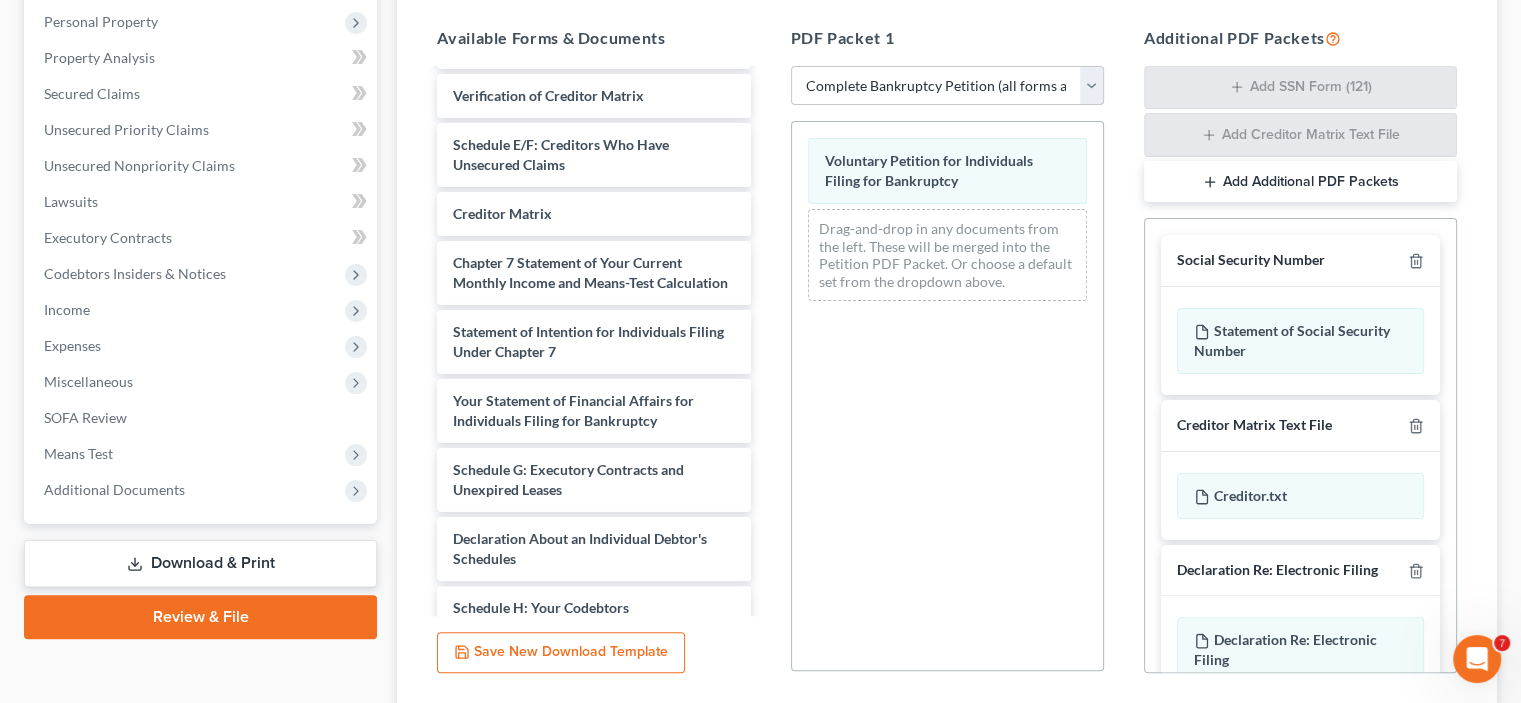 scroll, scrollTop: 532, scrollLeft: 0, axis: vertical 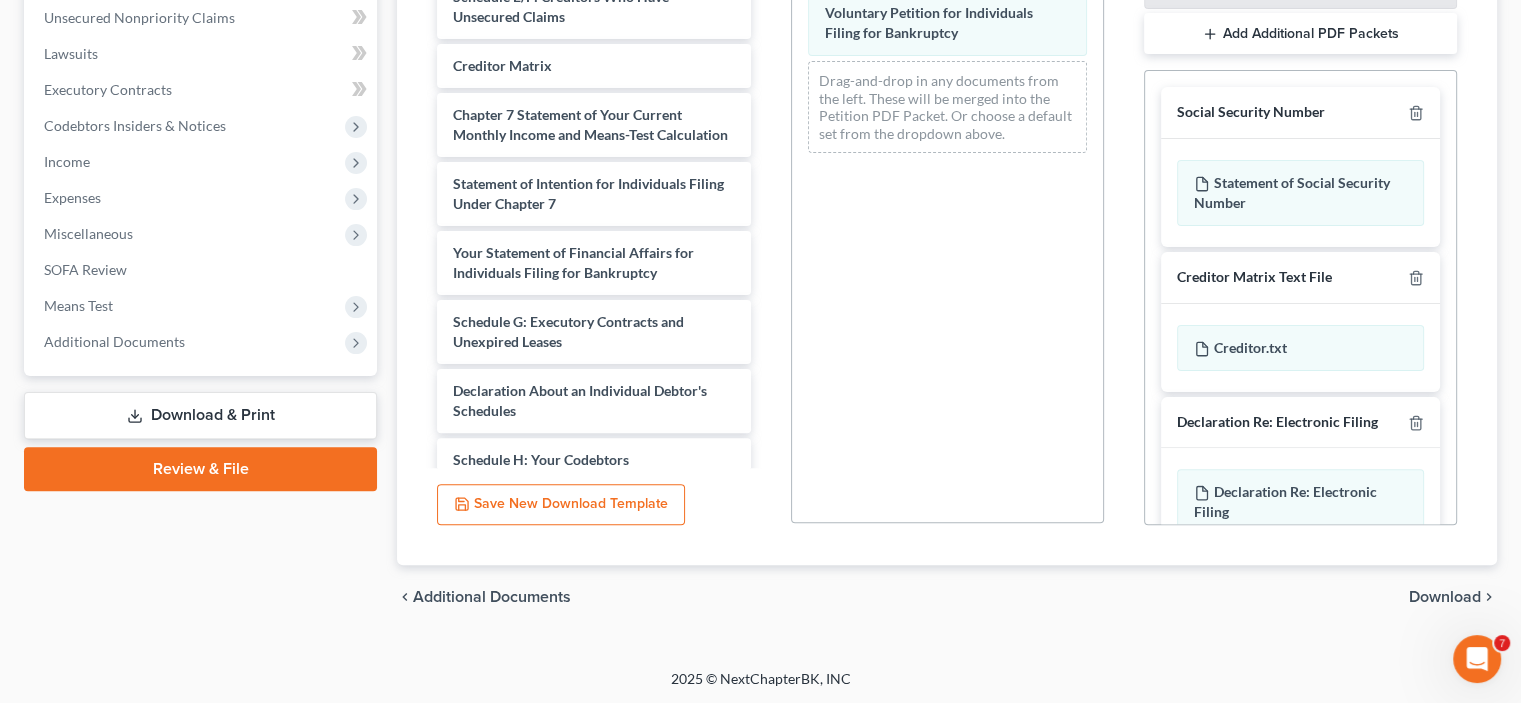 click on "Voluntary Petition for Individuals Filing for Bankruptcy Drag-and-drop in any documents from the left. These will be merged into the Petition PDF Packet. Or choose a default set from the dropdown above." at bounding box center (947, 248) 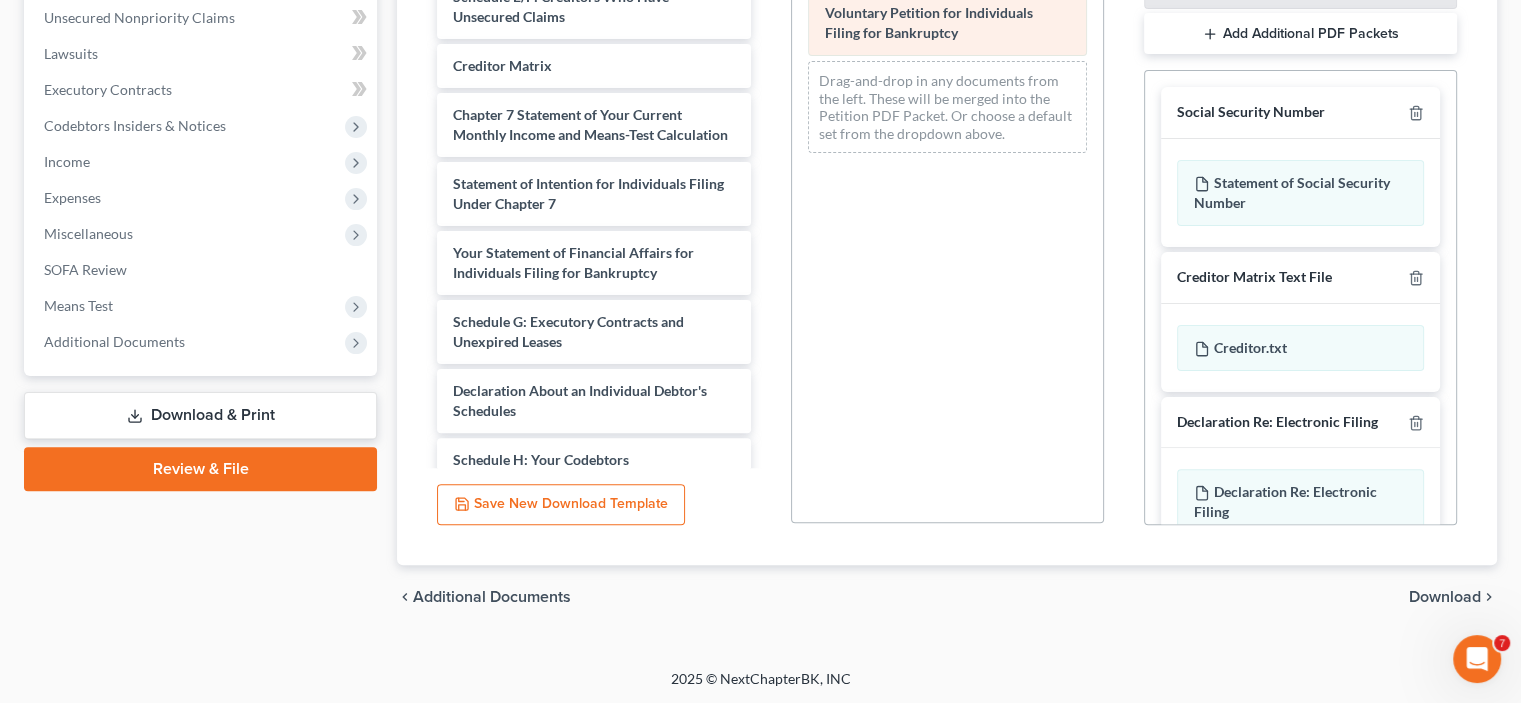 click on "Voluntary Petition for Individuals Filing for Bankruptcy" at bounding box center [947, 23] 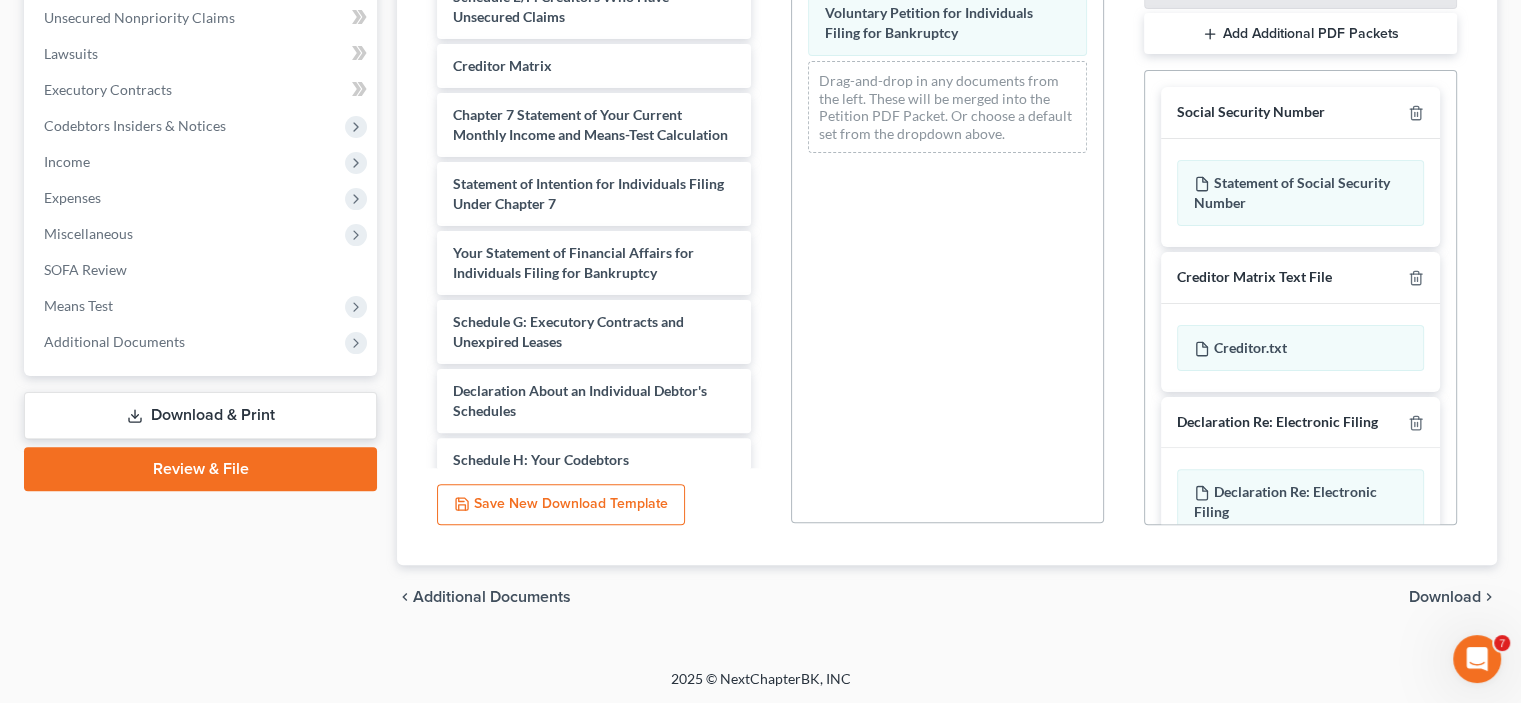 click on "Save New Download Template" at bounding box center (561, 505) 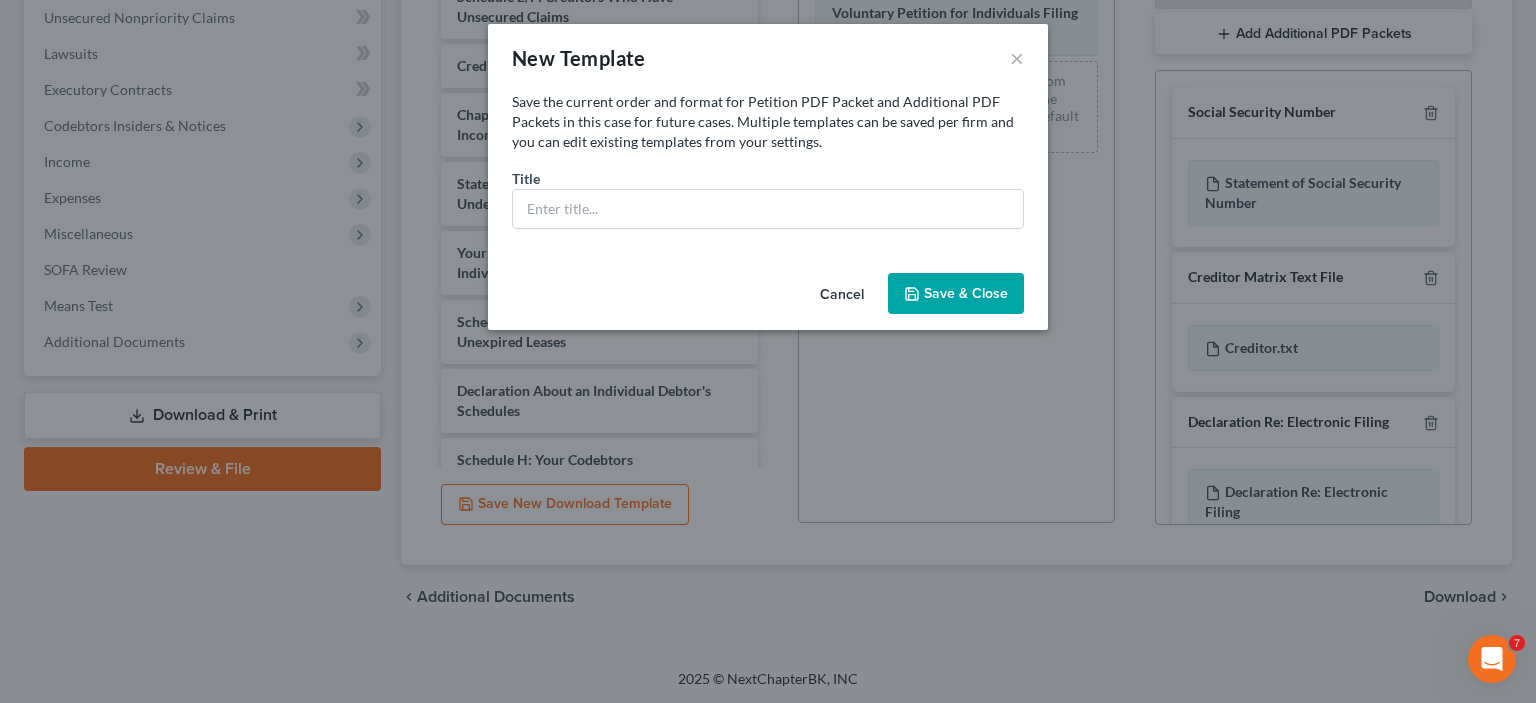 click on "Title
*" at bounding box center [768, 198] 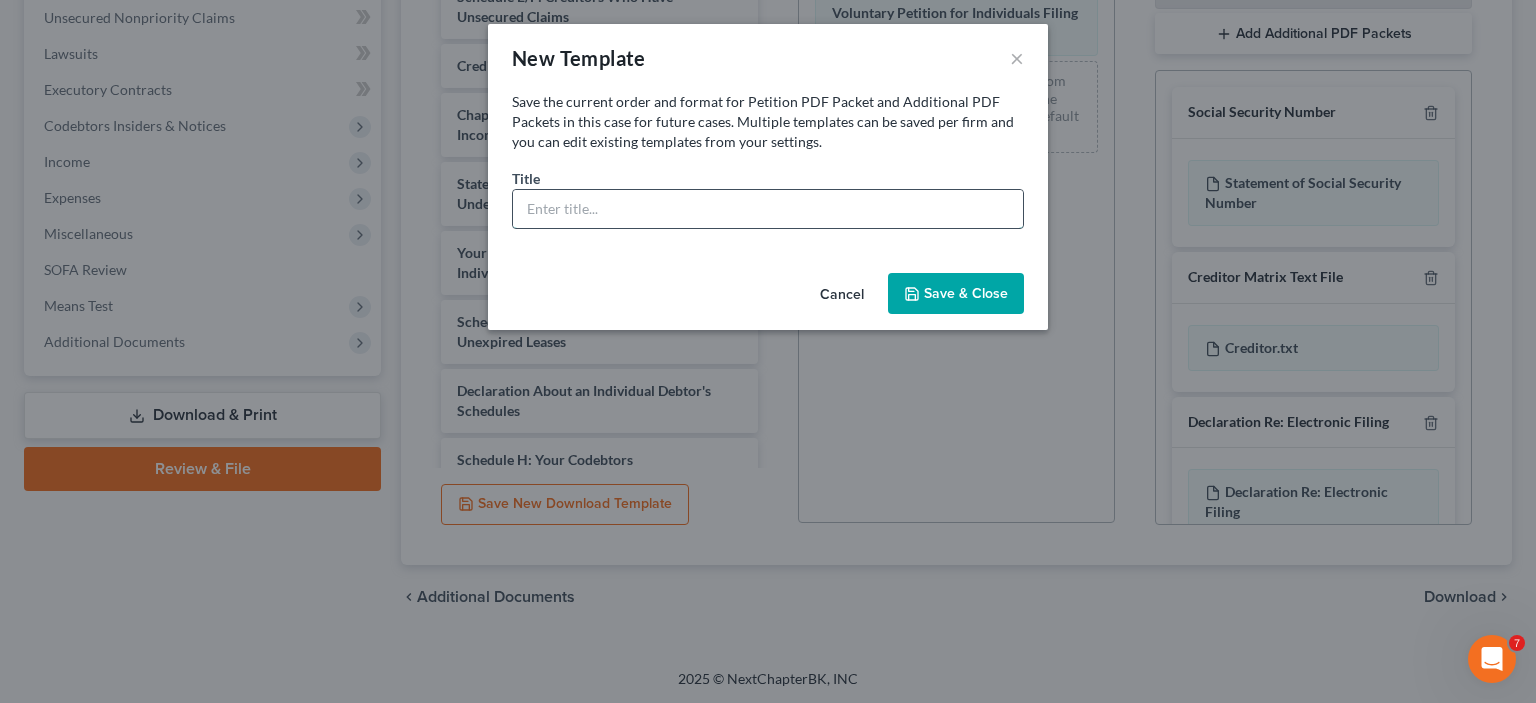 click at bounding box center [768, 209] 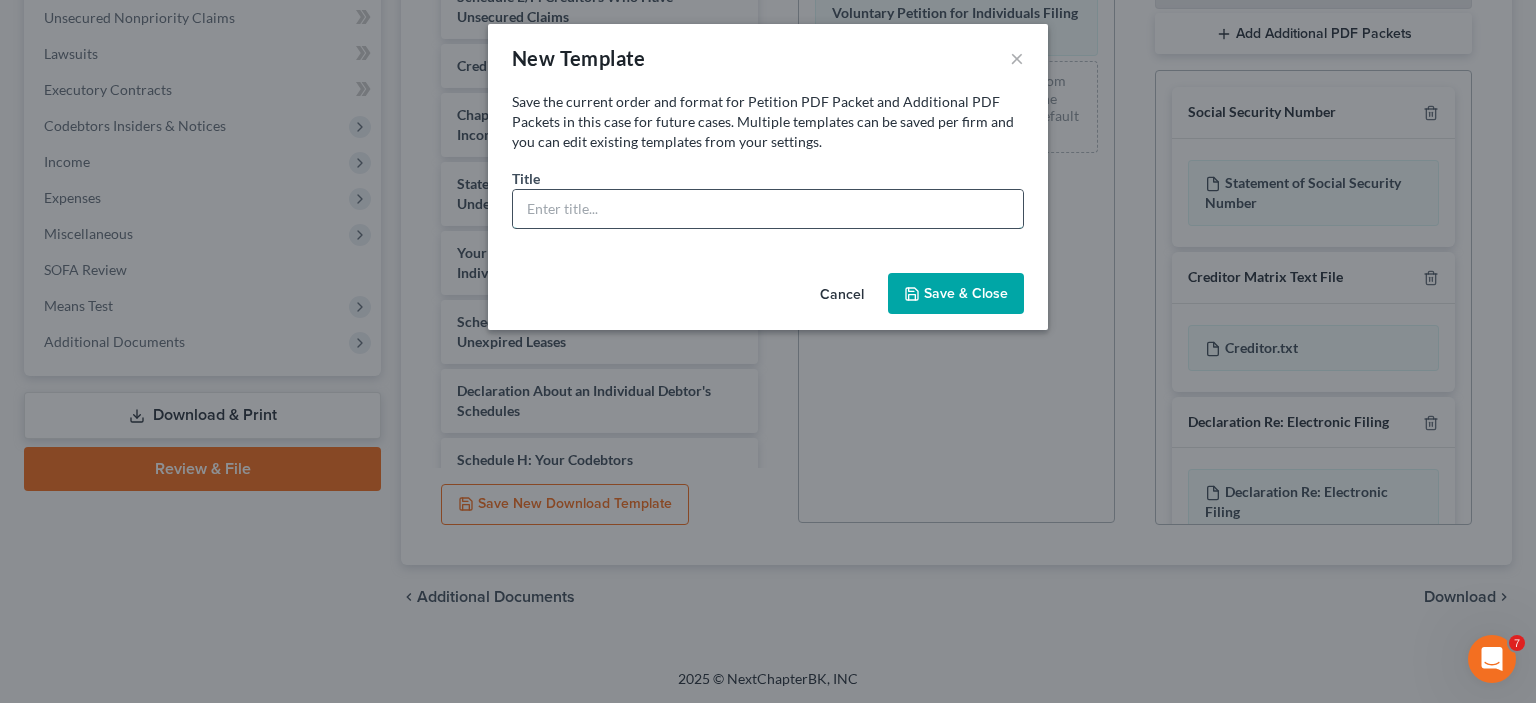 type on "h" 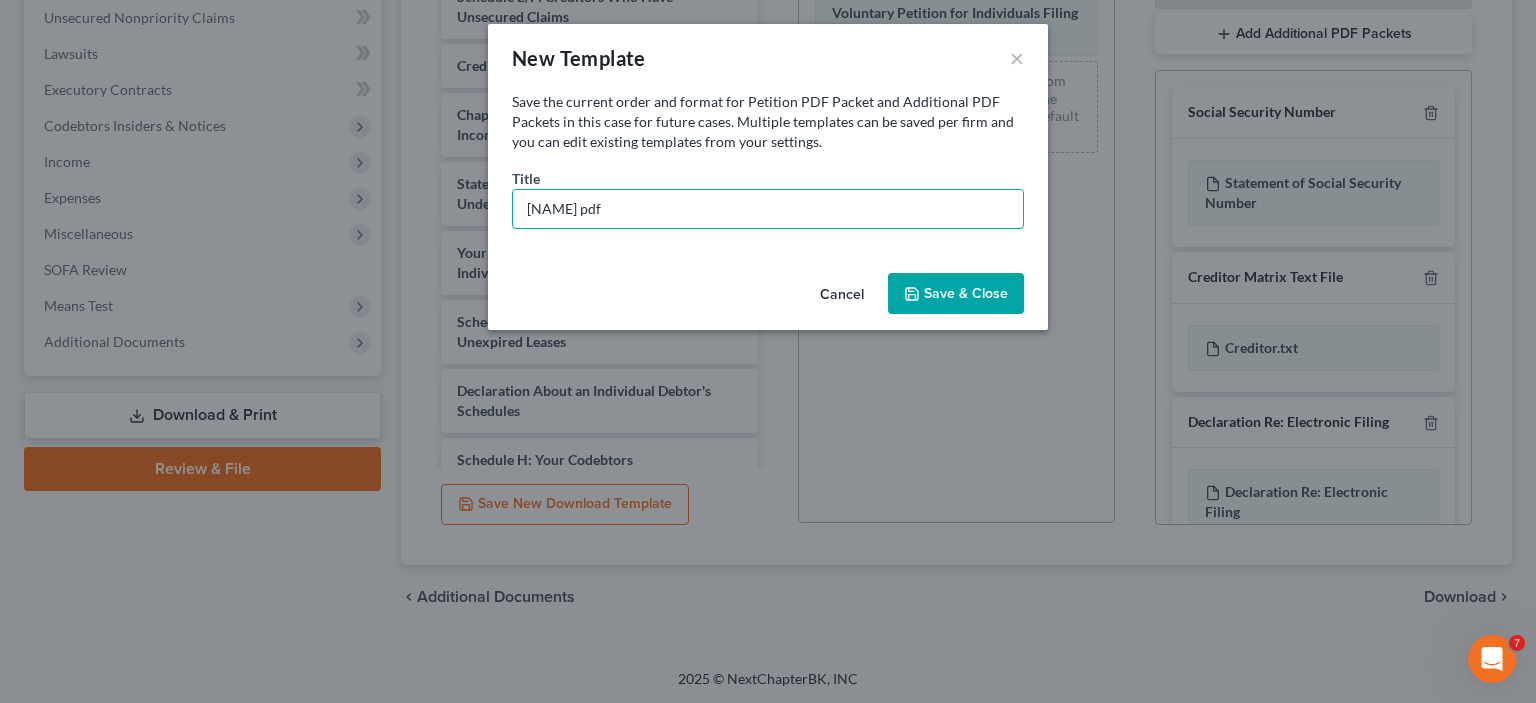 type on "[NAME] pdf" 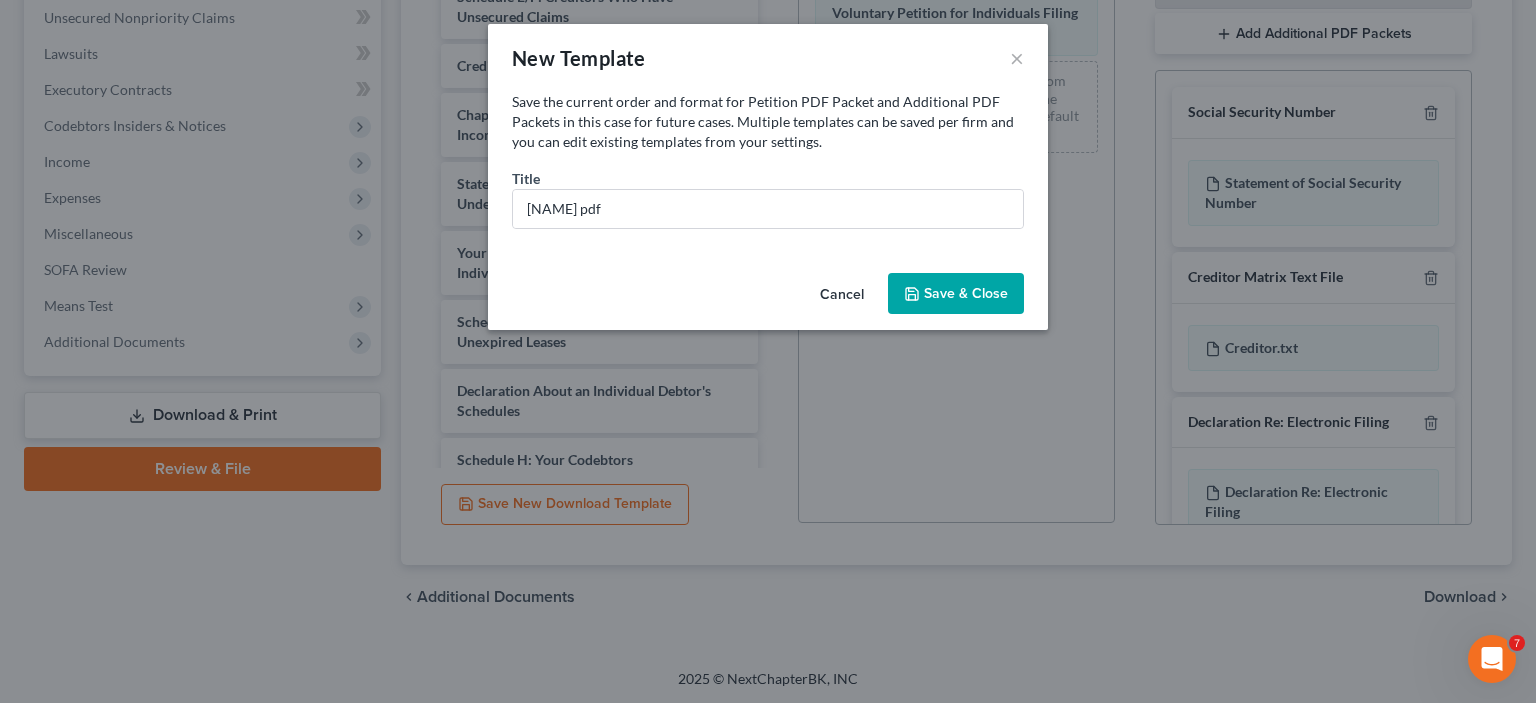 click on "Cancel Save & Close" at bounding box center [768, 298] 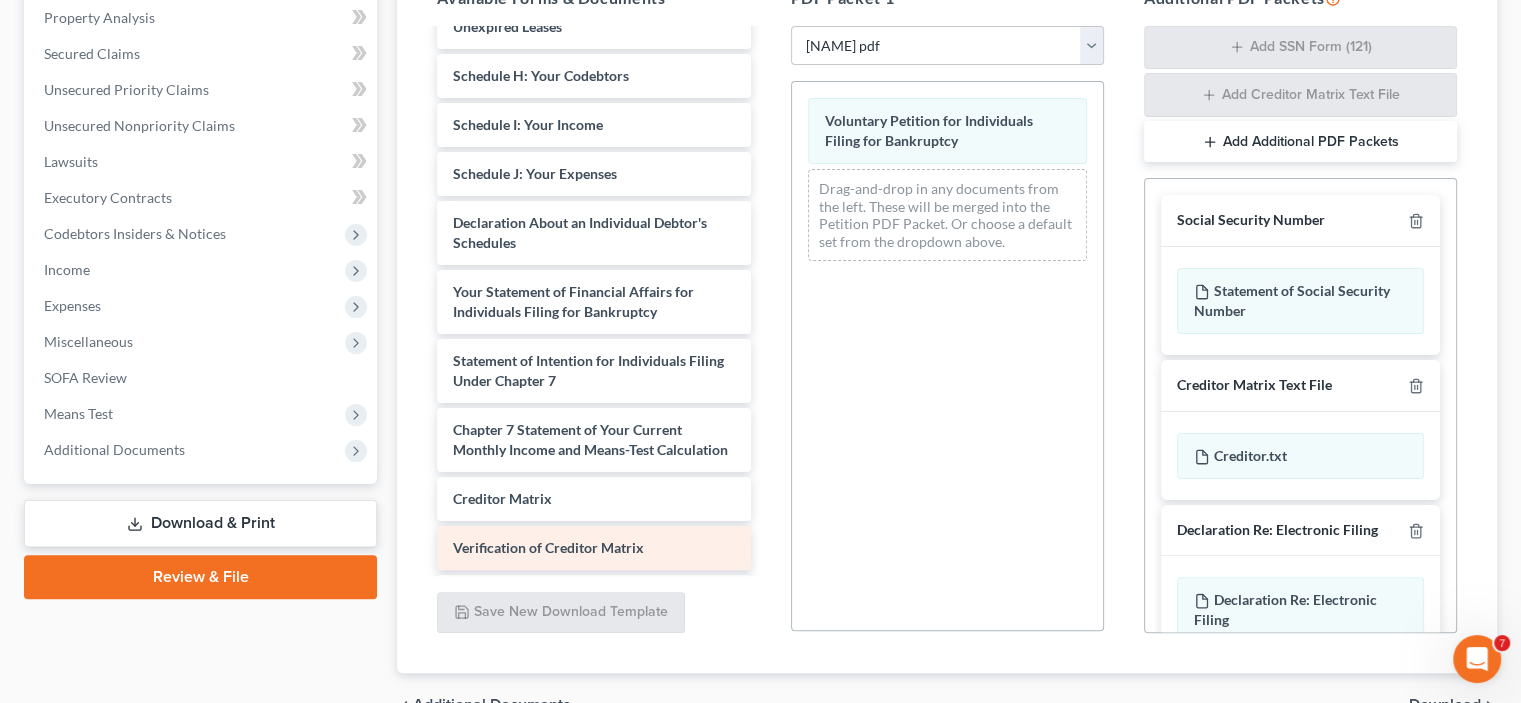 scroll, scrollTop: 532, scrollLeft: 0, axis: vertical 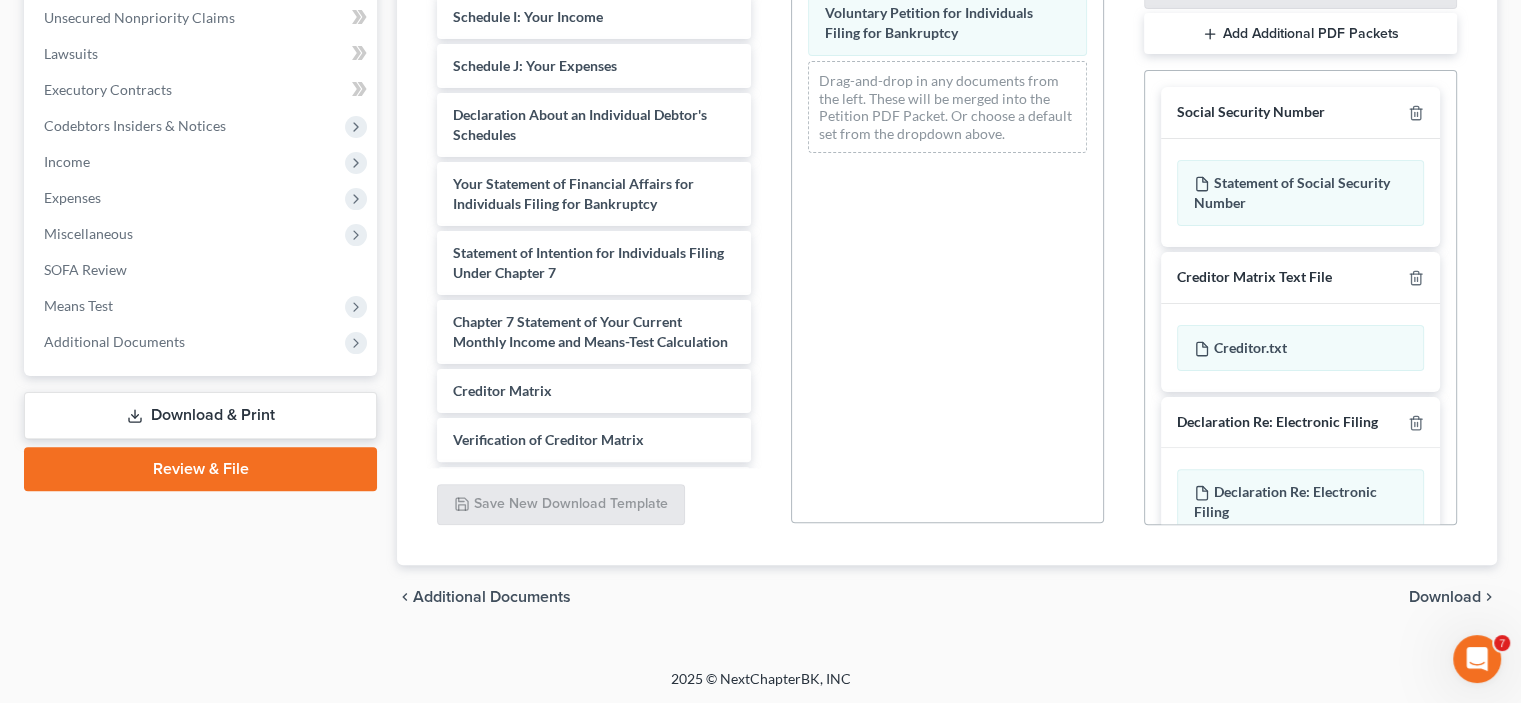 click on "Download & Print" at bounding box center (200, 415) 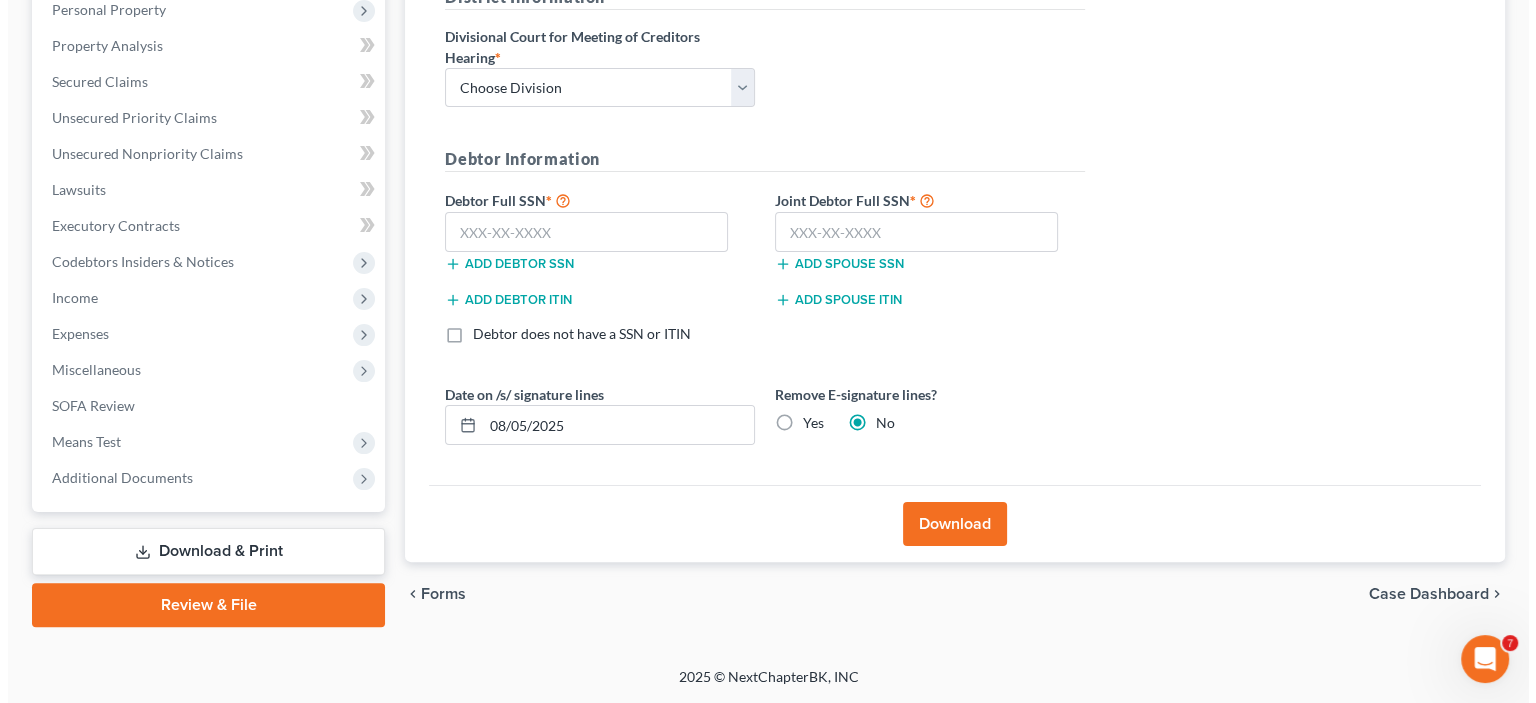 scroll, scrollTop: 394, scrollLeft: 0, axis: vertical 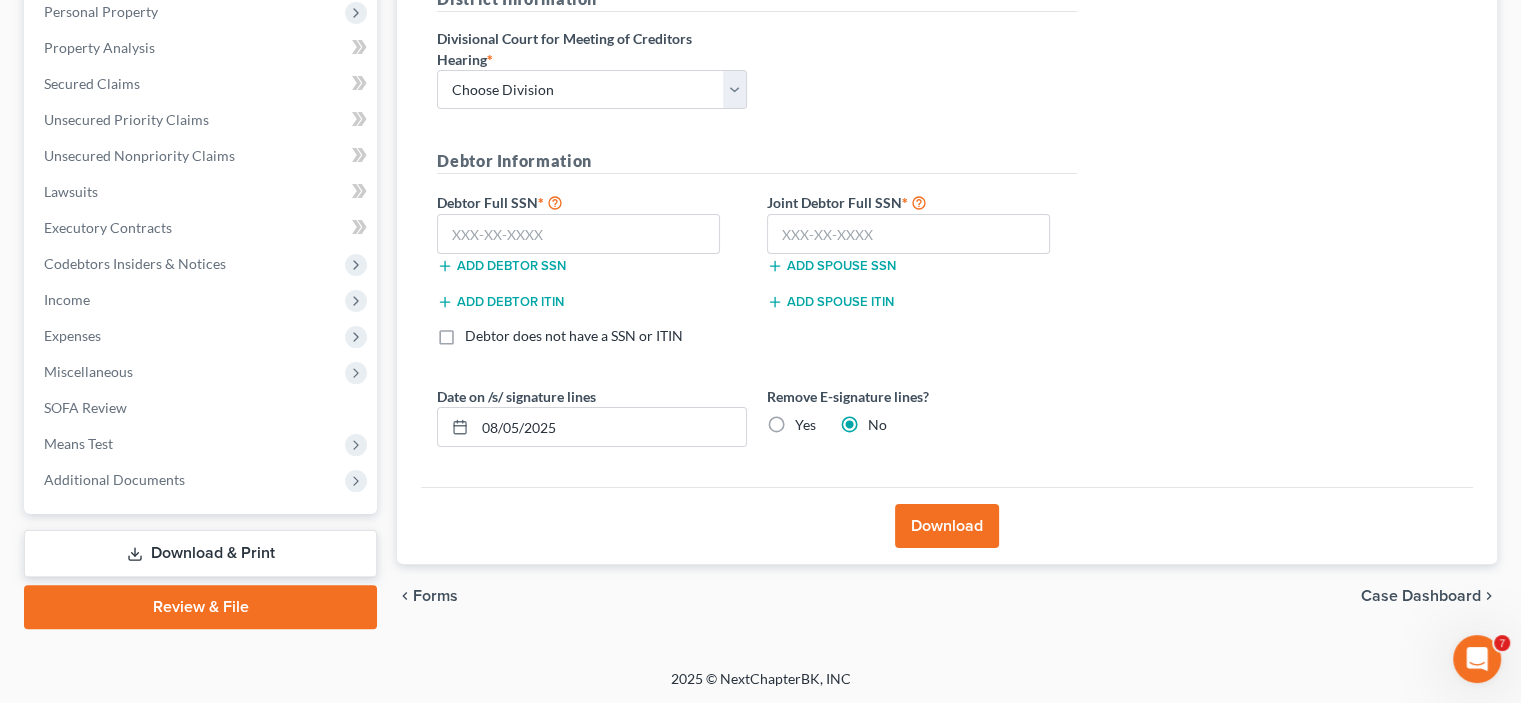click on "Download" at bounding box center (947, 526) 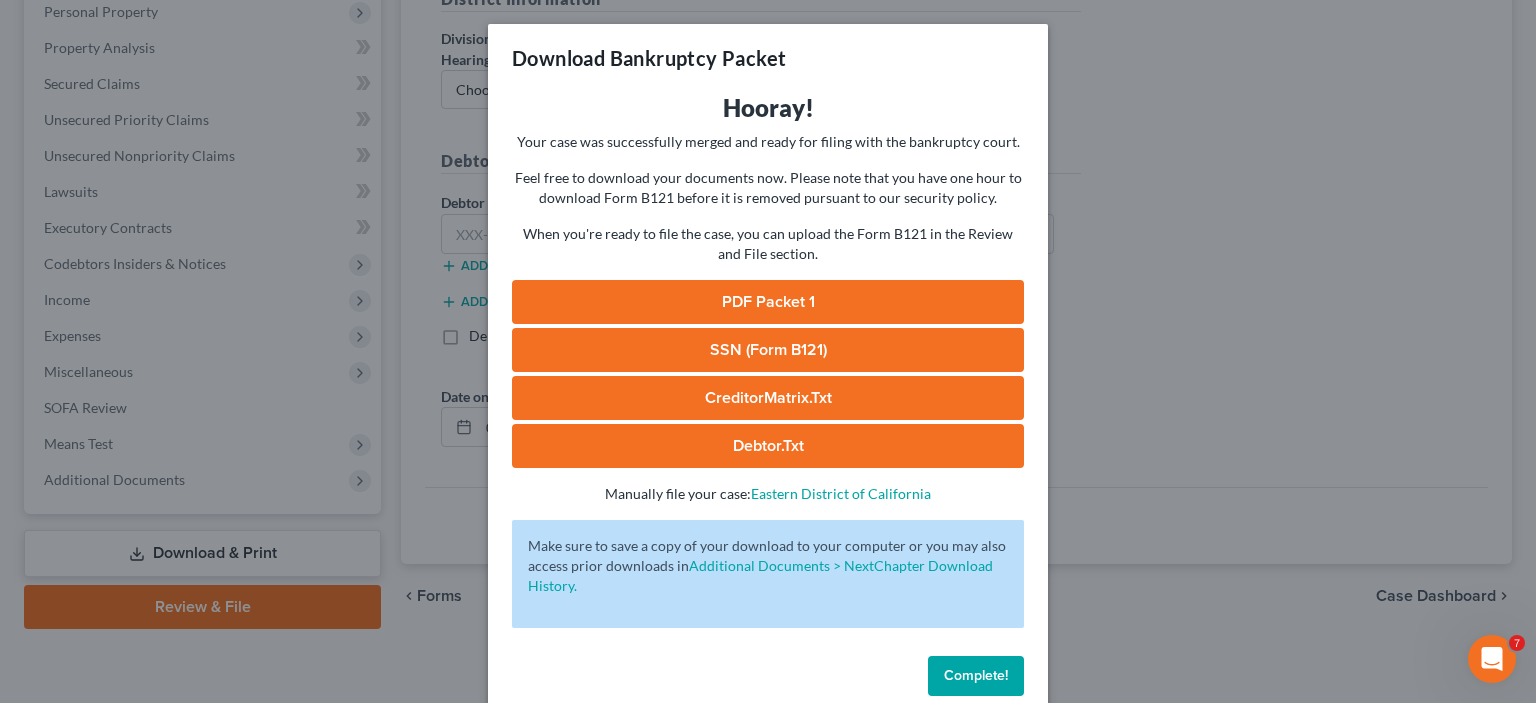 click on "PDF Packet 1" at bounding box center (768, 302) 